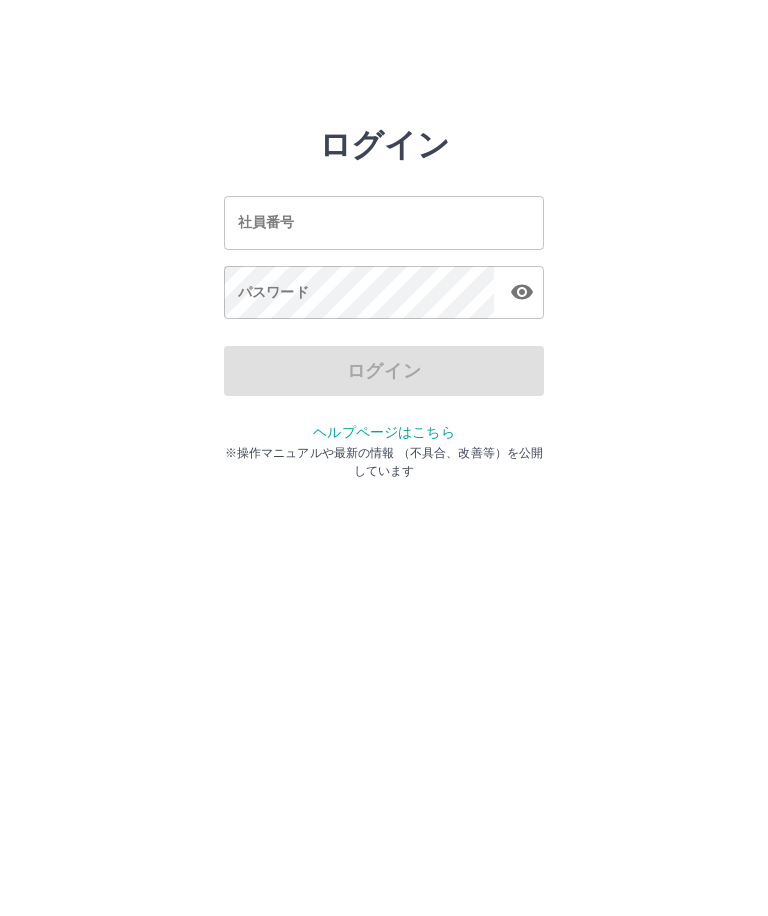 scroll, scrollTop: 0, scrollLeft: 0, axis: both 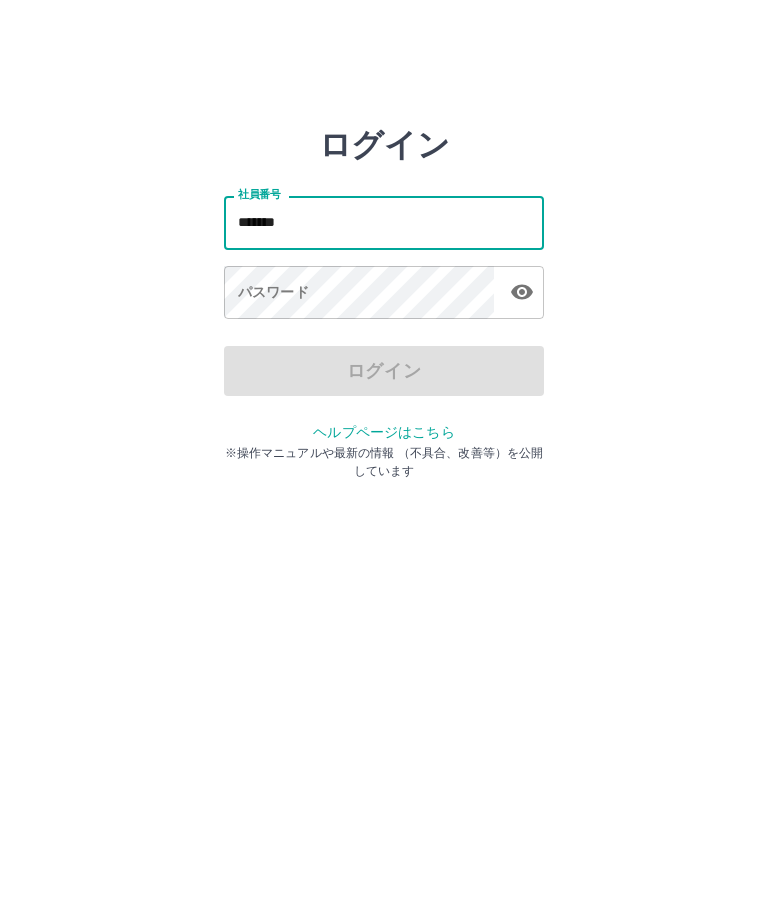 type on "*******" 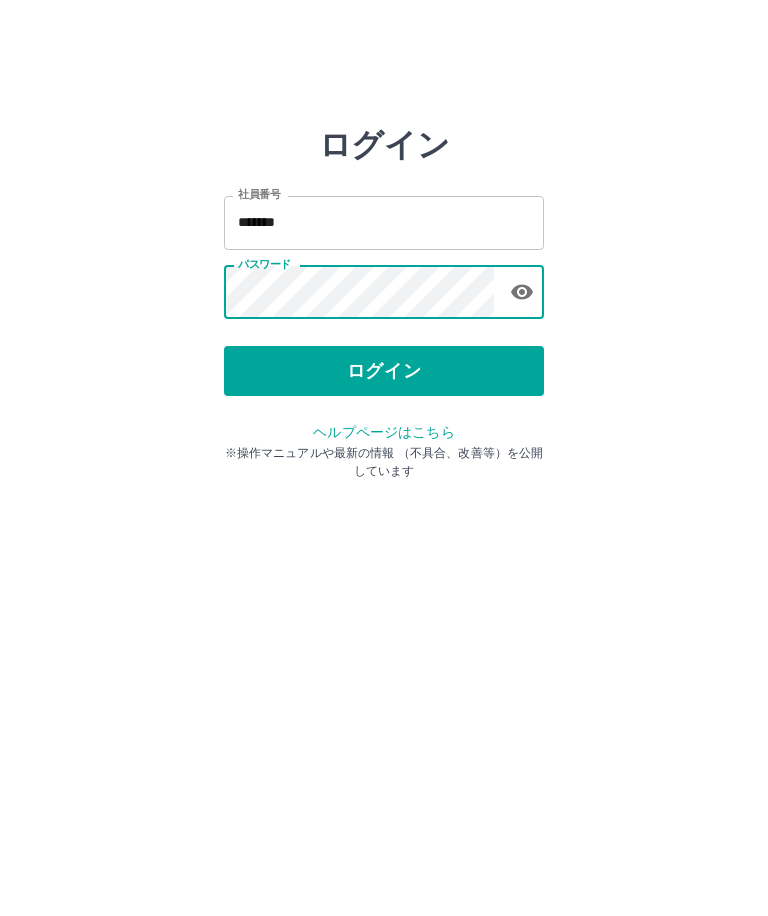 click on "ログイン" at bounding box center (384, 371) 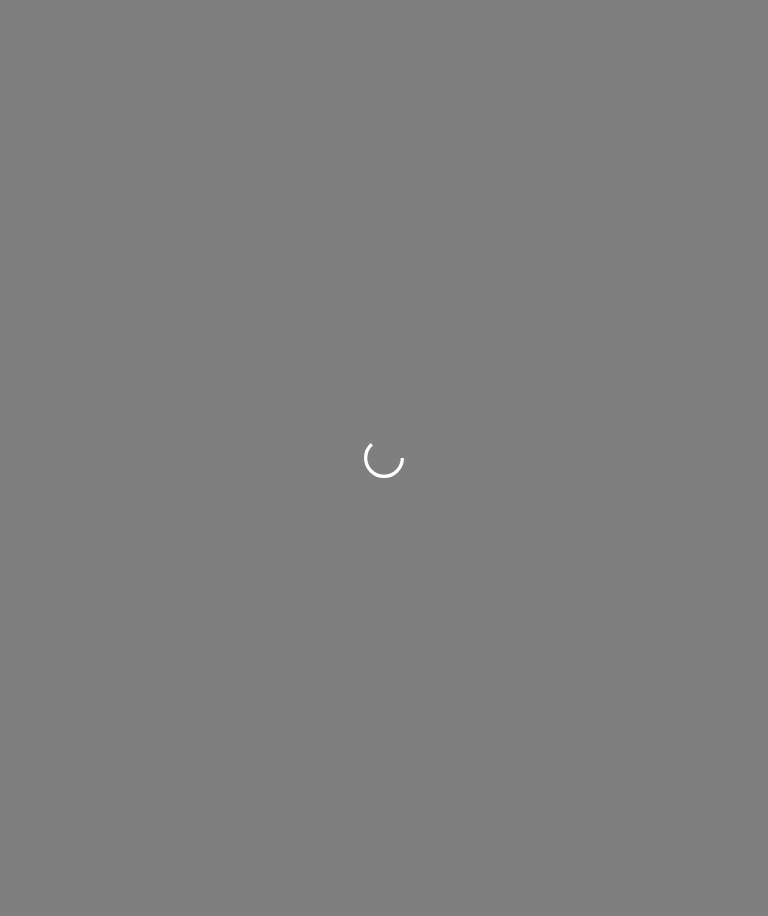 scroll, scrollTop: 0, scrollLeft: 0, axis: both 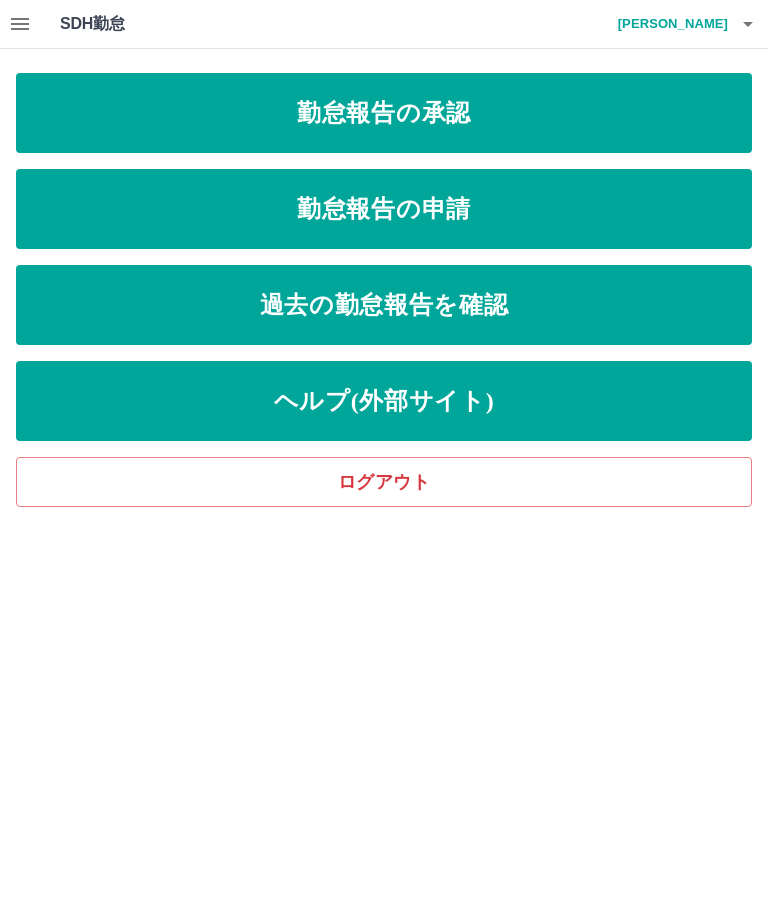 click on "勤怠報告の申請" at bounding box center (384, 209) 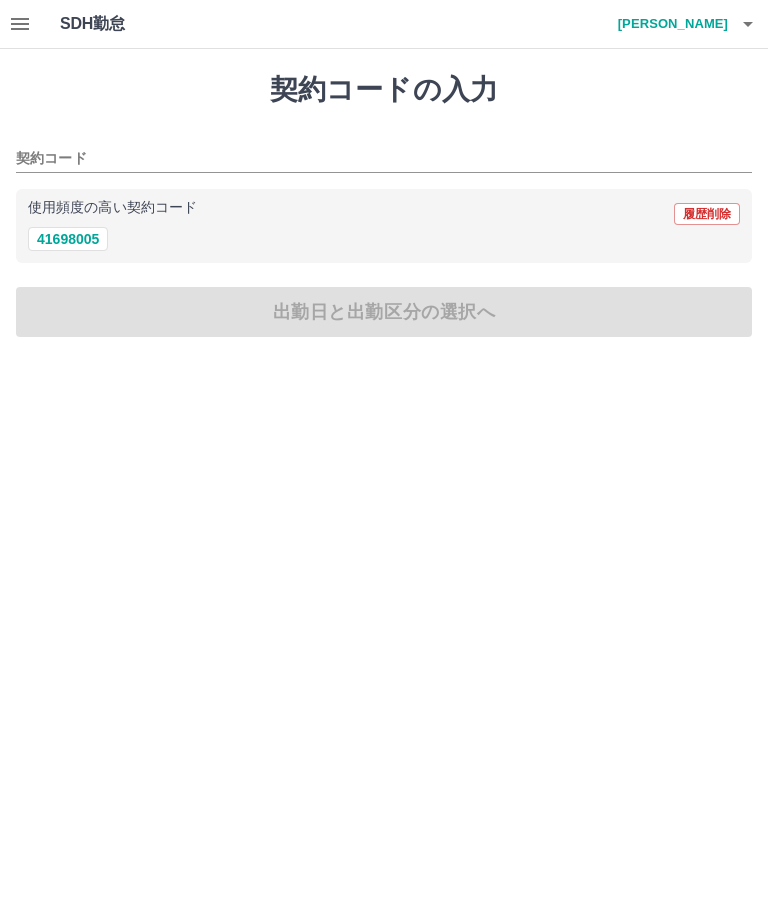 click on "41698005" at bounding box center [68, 239] 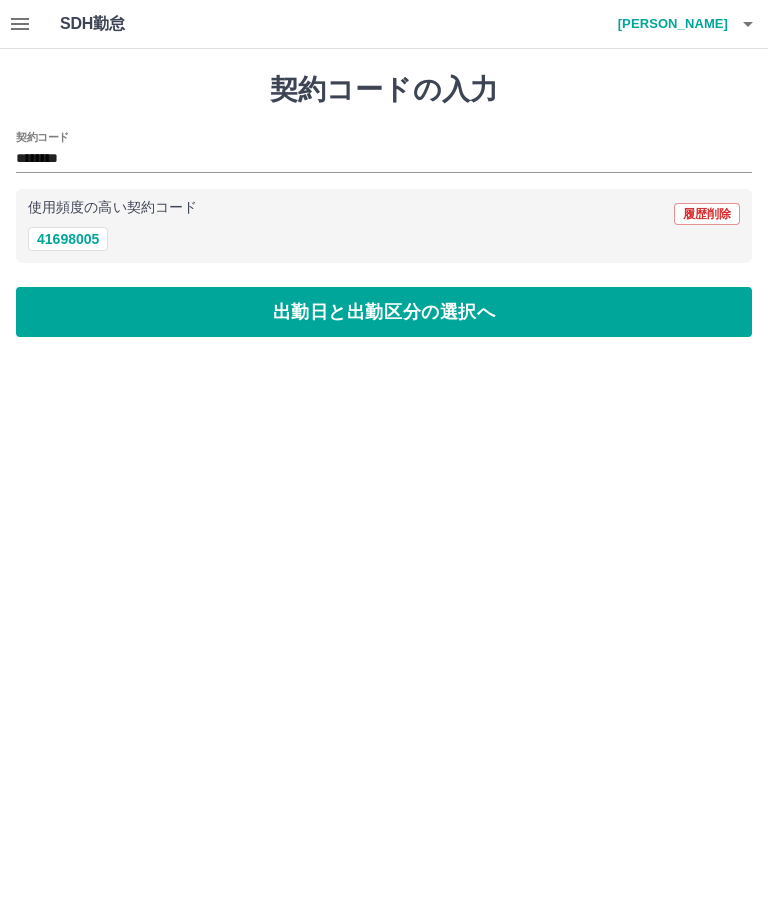 click on "出勤日と出勤区分の選択へ" at bounding box center [384, 312] 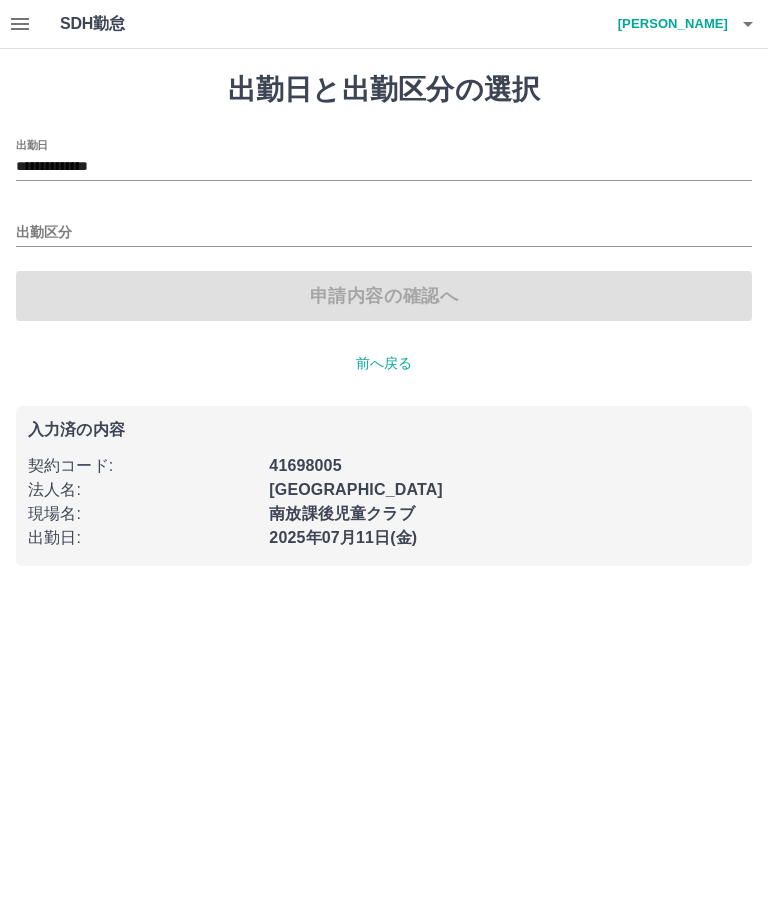 click on "出勤区分" at bounding box center (384, 233) 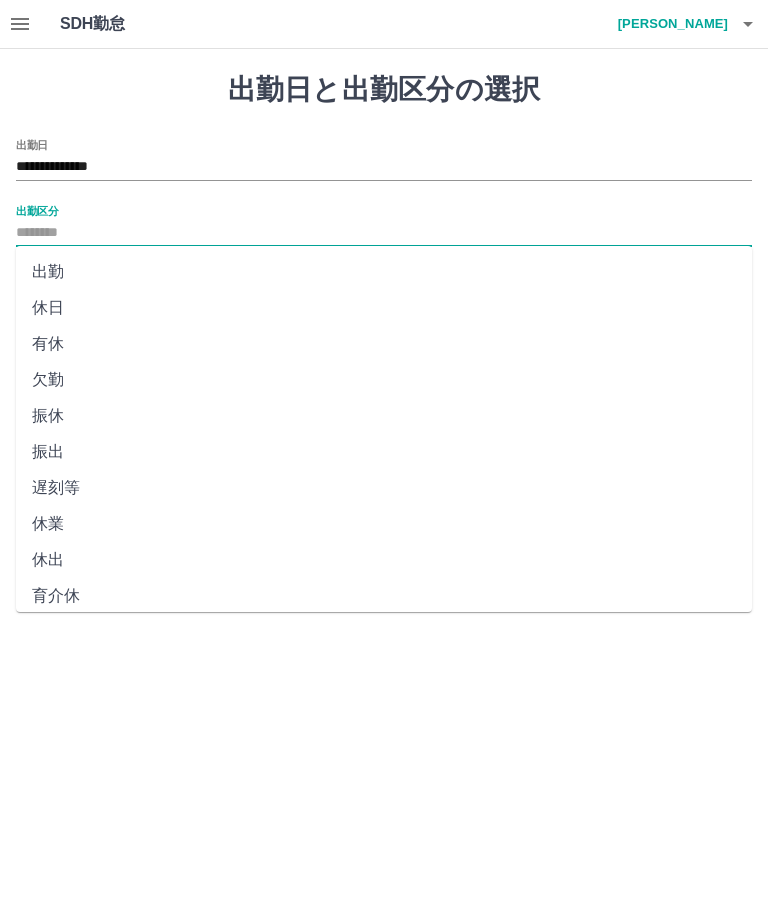 click on "出勤" at bounding box center (384, 272) 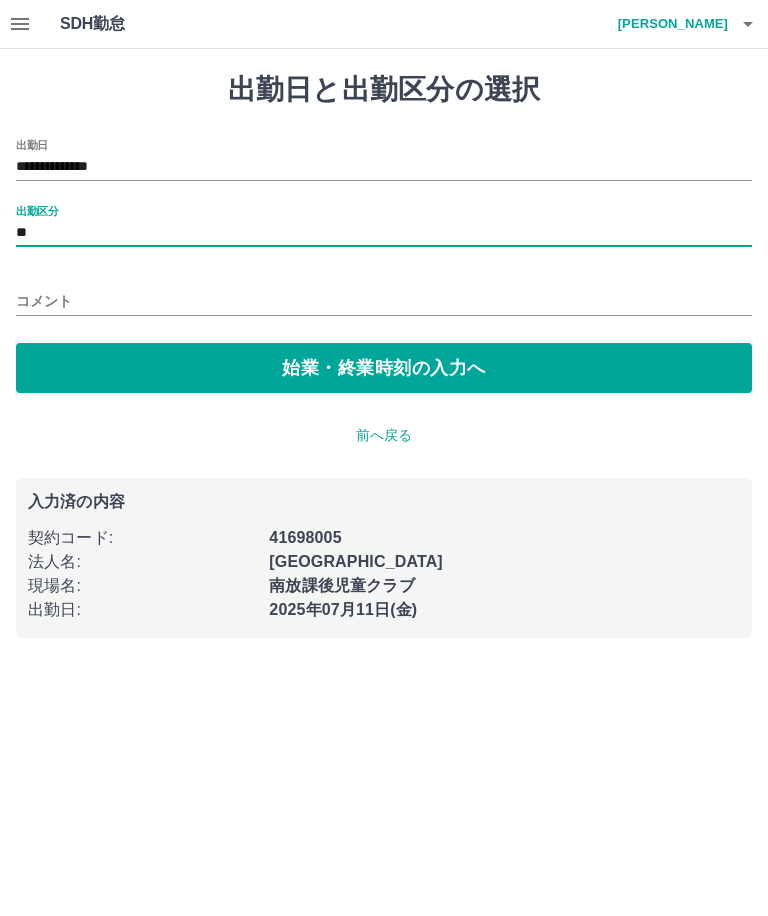 click on "始業・終業時刻の入力へ" at bounding box center [384, 368] 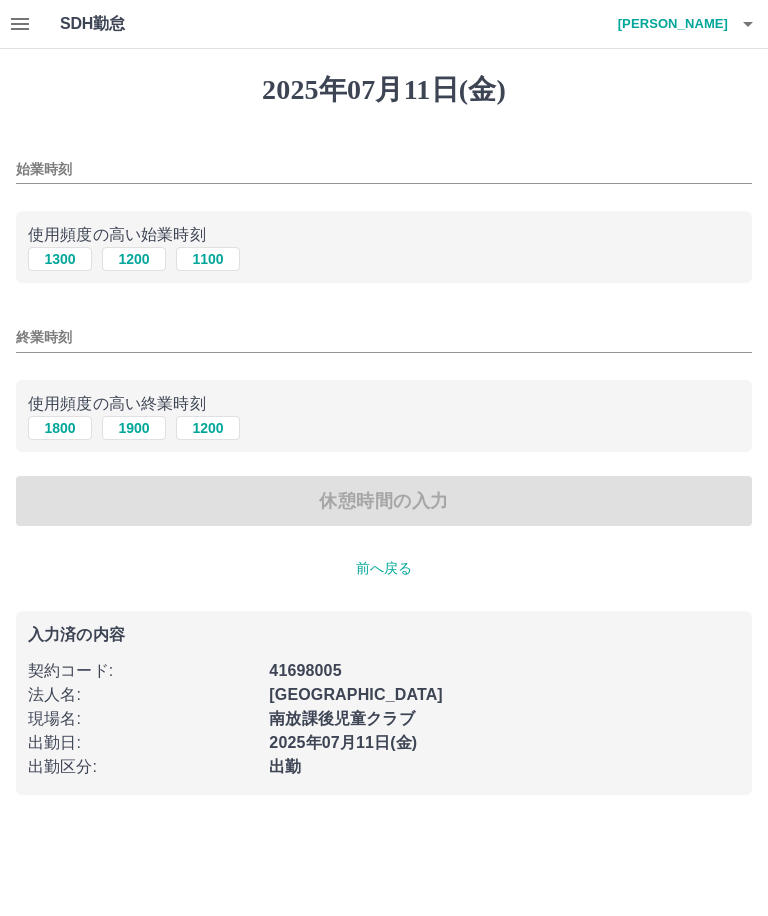 click on "1100" at bounding box center (208, 259) 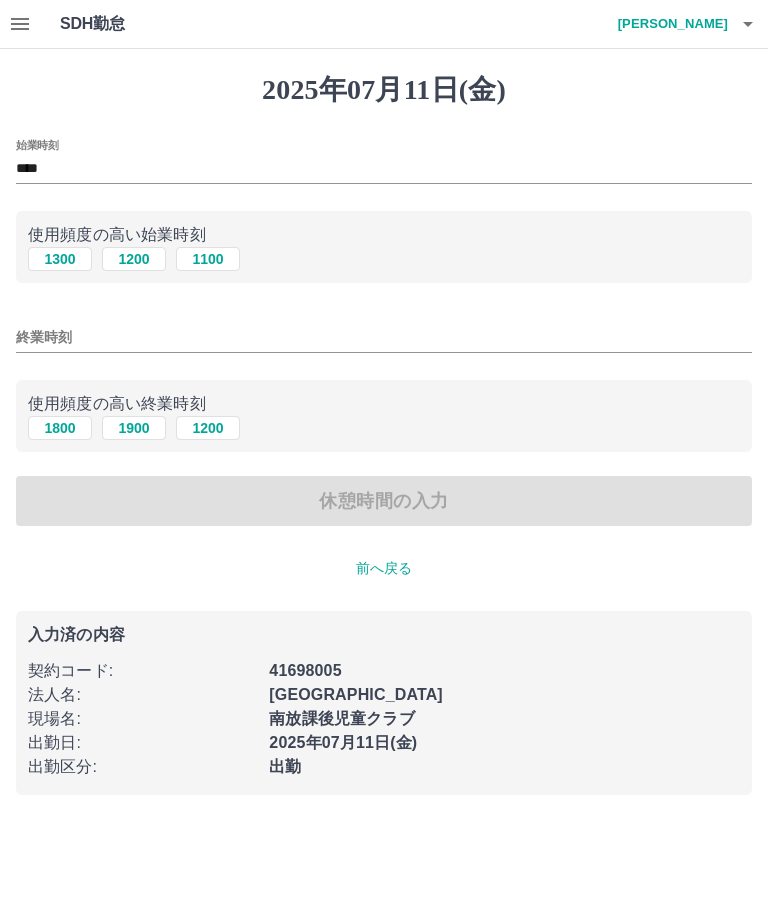 click on "1900" at bounding box center [134, 428] 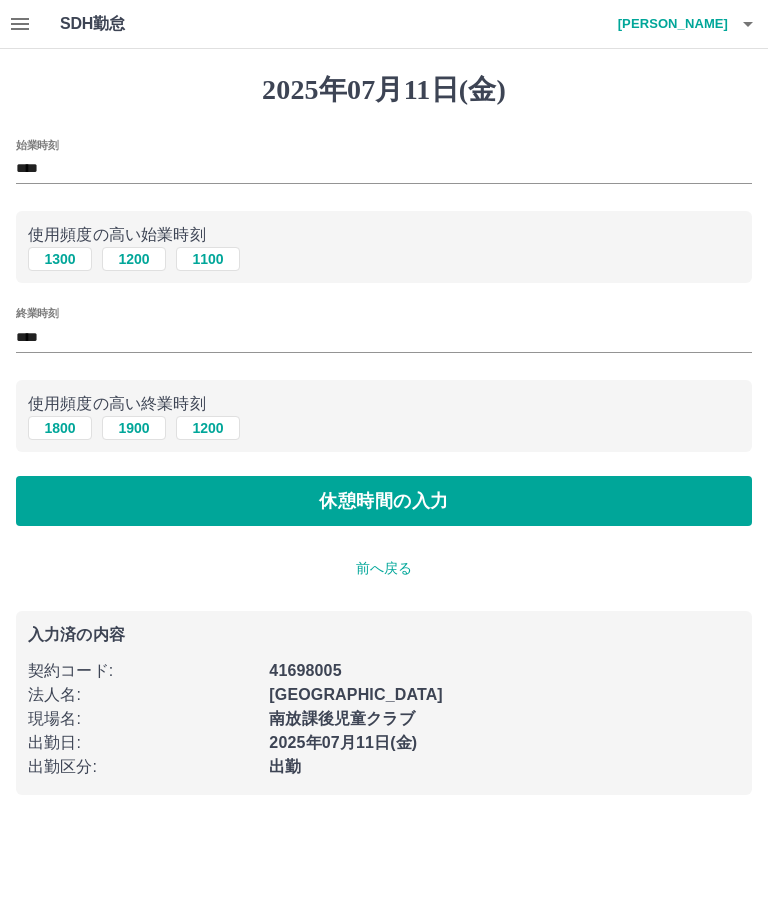 click on "休憩時間の入力" at bounding box center [384, 501] 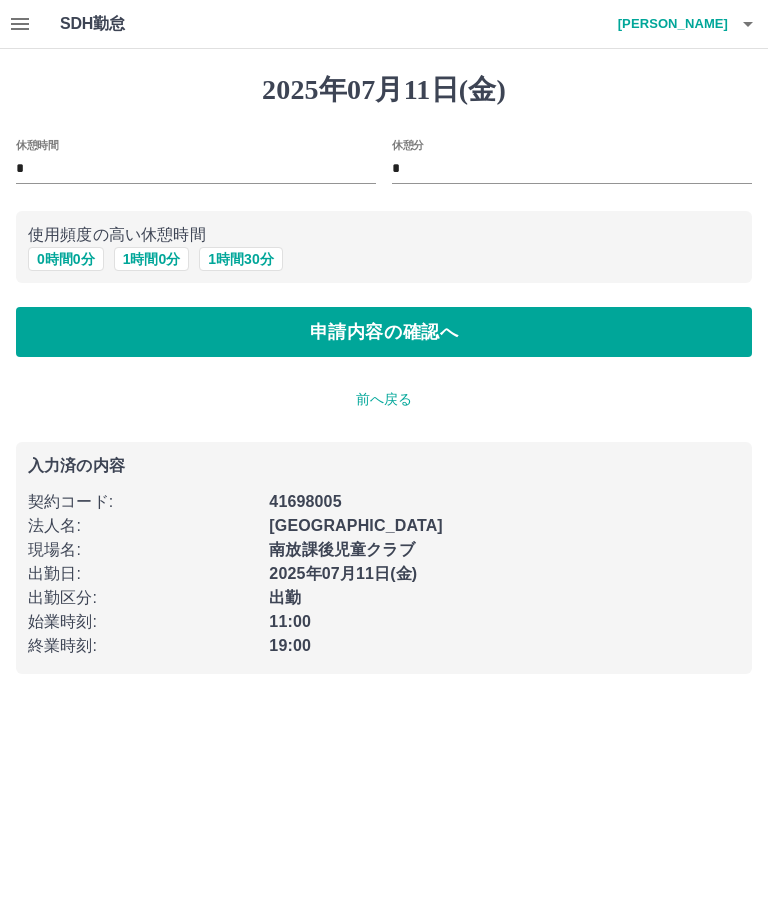 click on "1 時間 0 分" at bounding box center [152, 259] 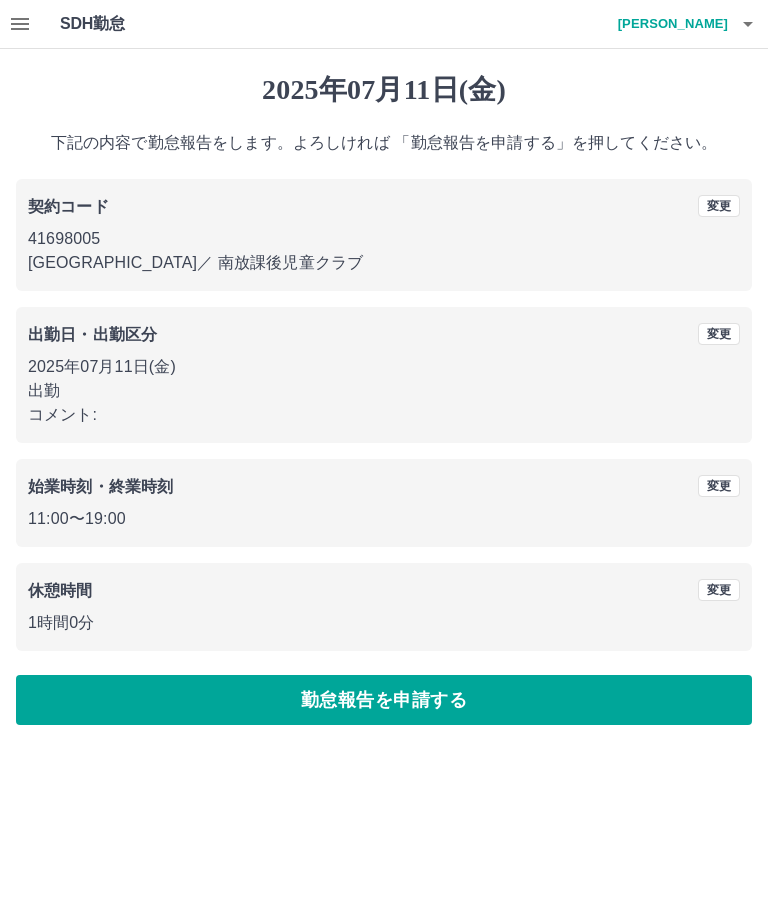 click on "勤怠報告を申請する" at bounding box center [384, 700] 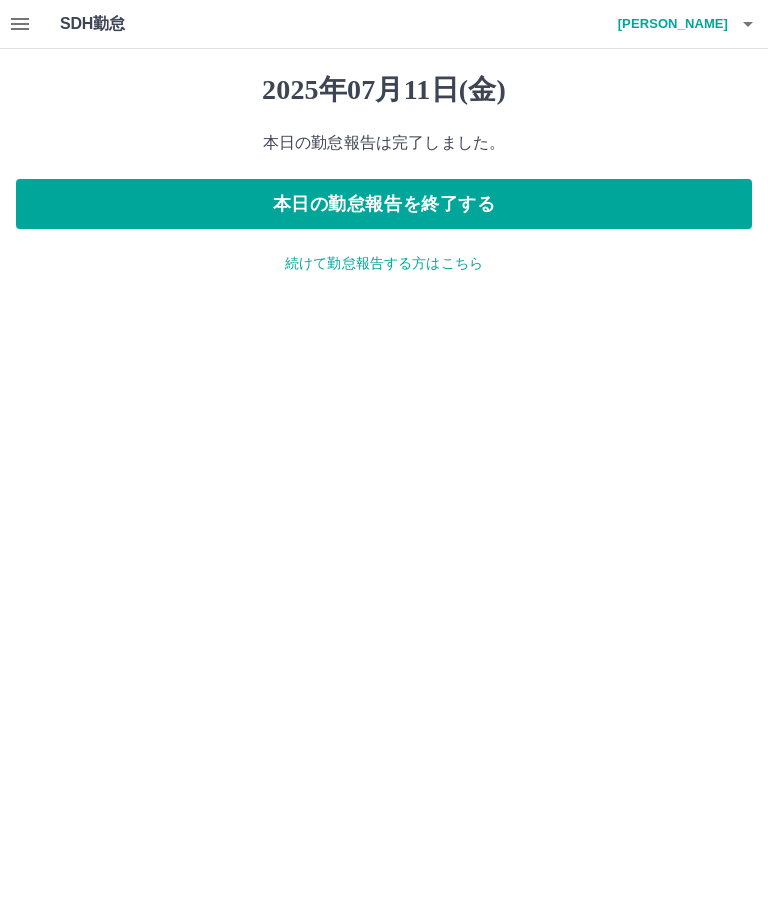 click on "続けて勤怠報告する方はこちら" at bounding box center (384, 263) 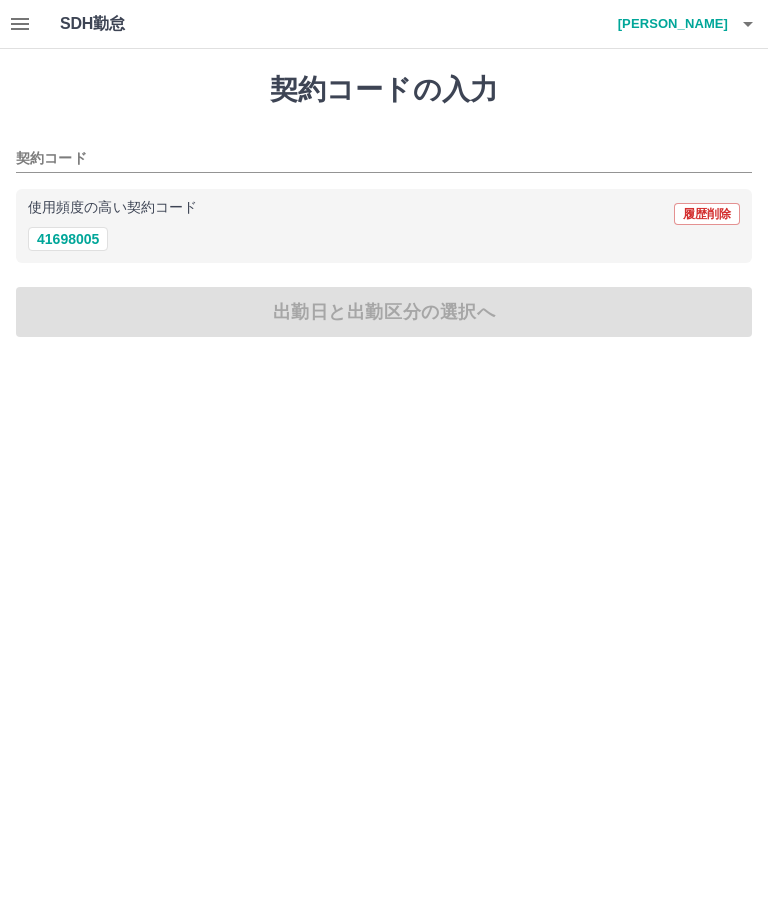 click on "41698005" at bounding box center (68, 239) 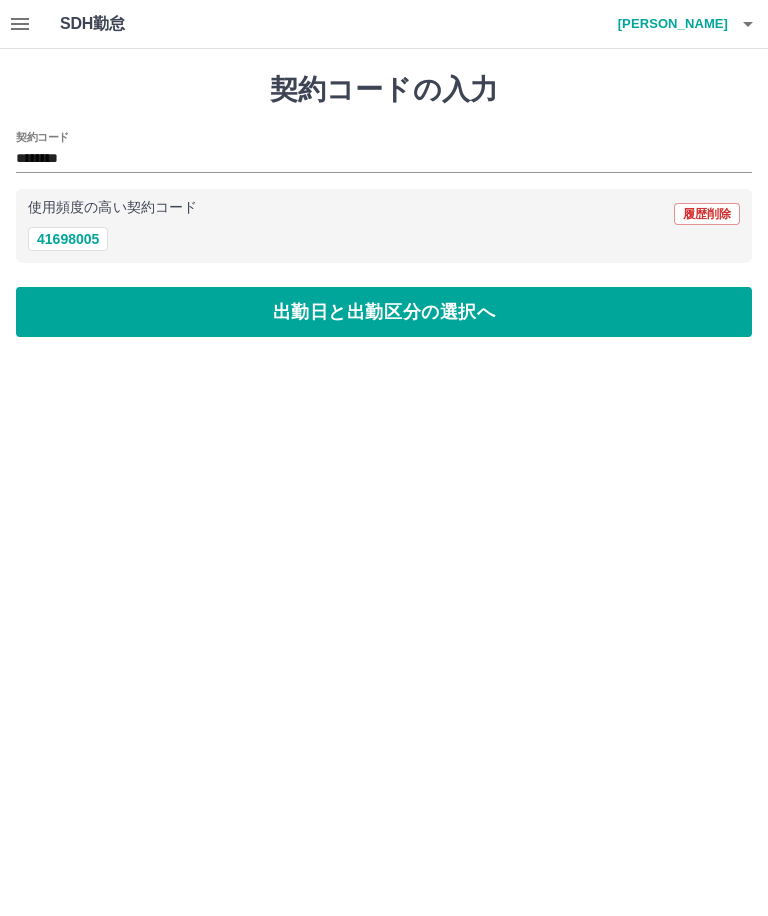 click on "出勤日と出勤区分の選択へ" at bounding box center [384, 312] 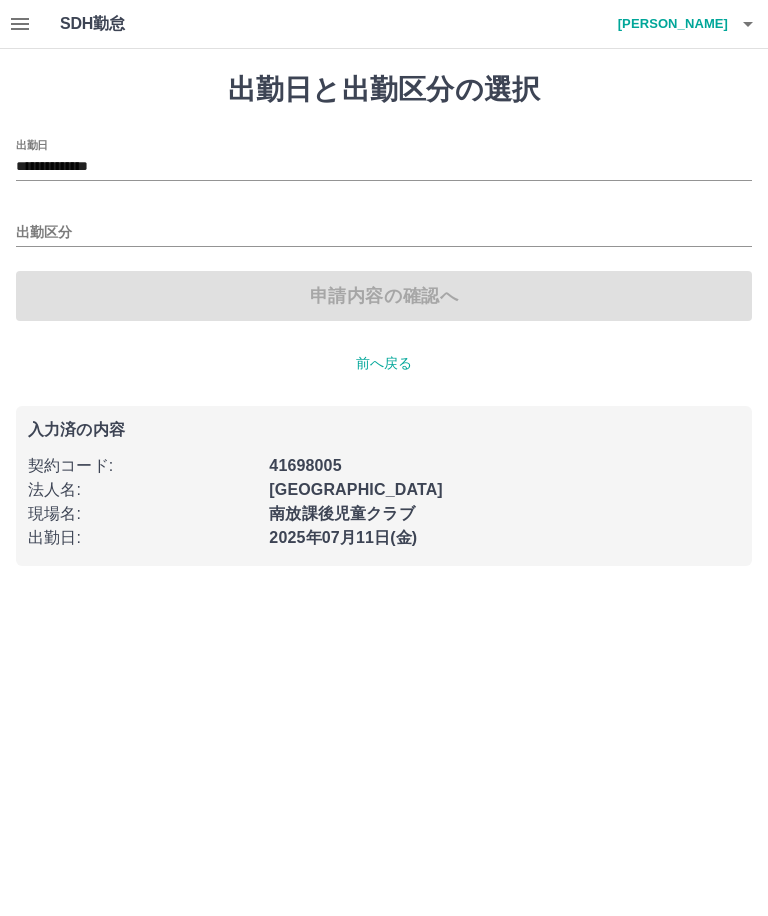 click on "**********" at bounding box center [384, 167] 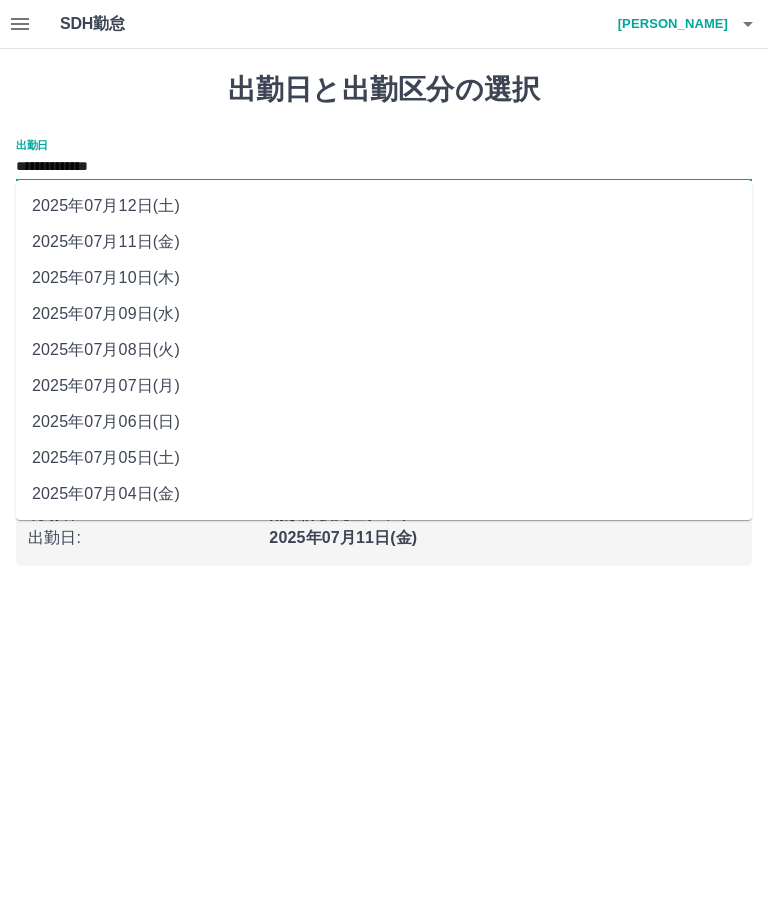 click on "2025年07月12日(土)" at bounding box center [384, 206] 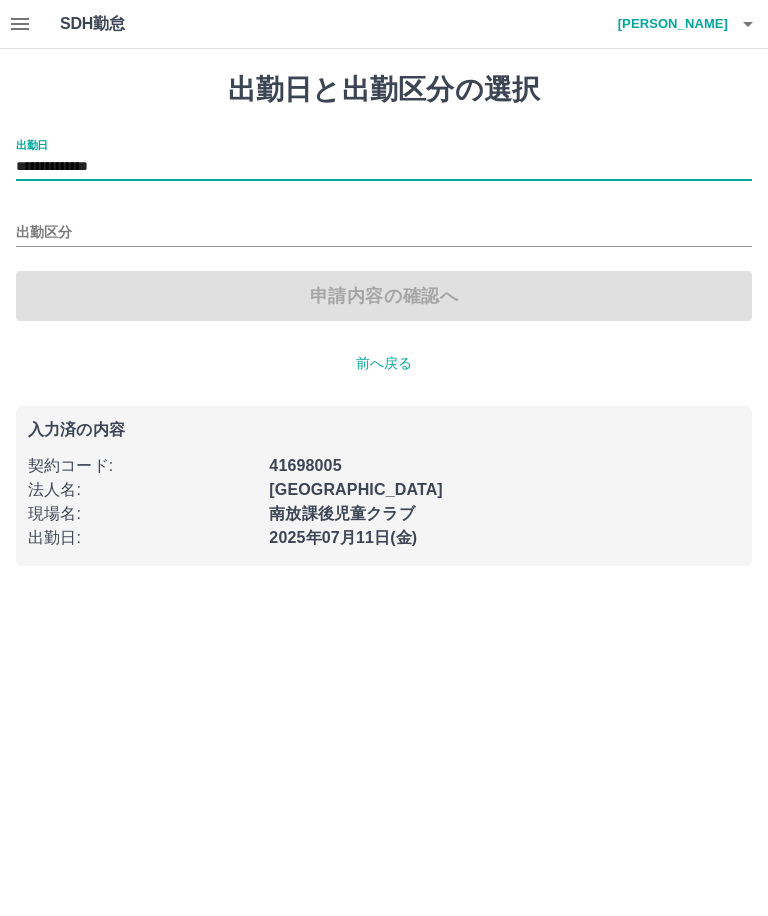 click on "出勤区分" at bounding box center (384, 233) 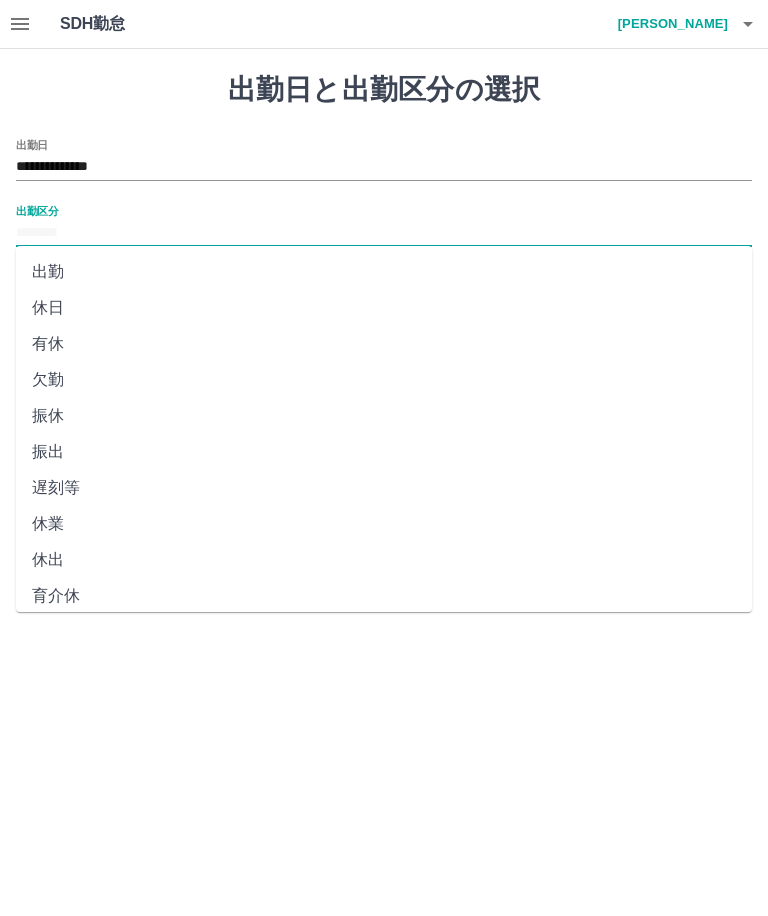 click on "休日" at bounding box center (384, 308) 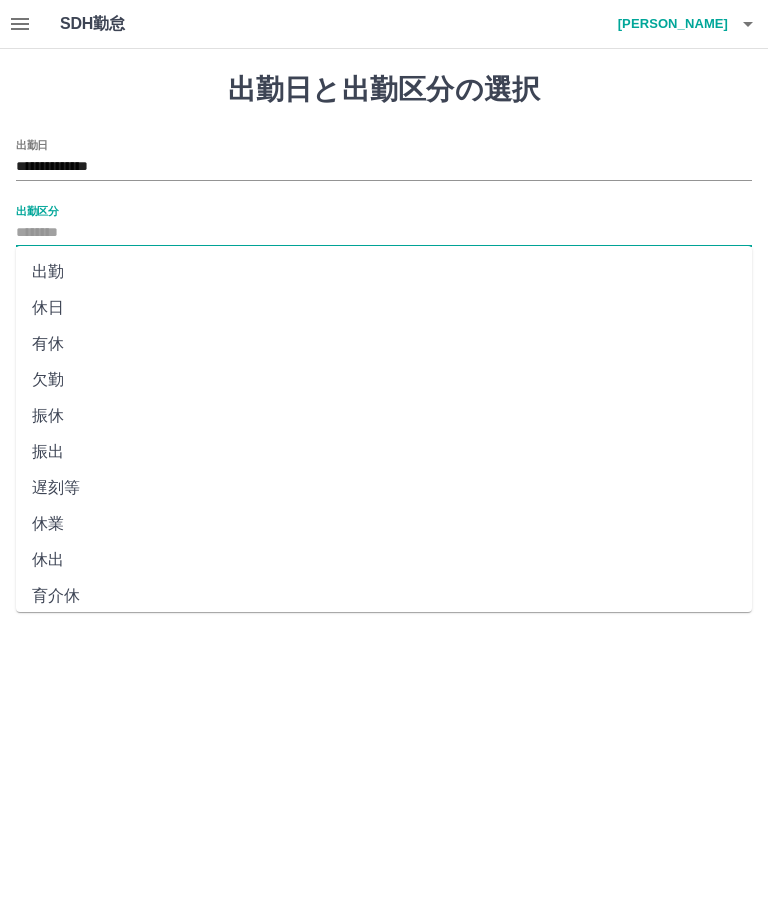 type on "**" 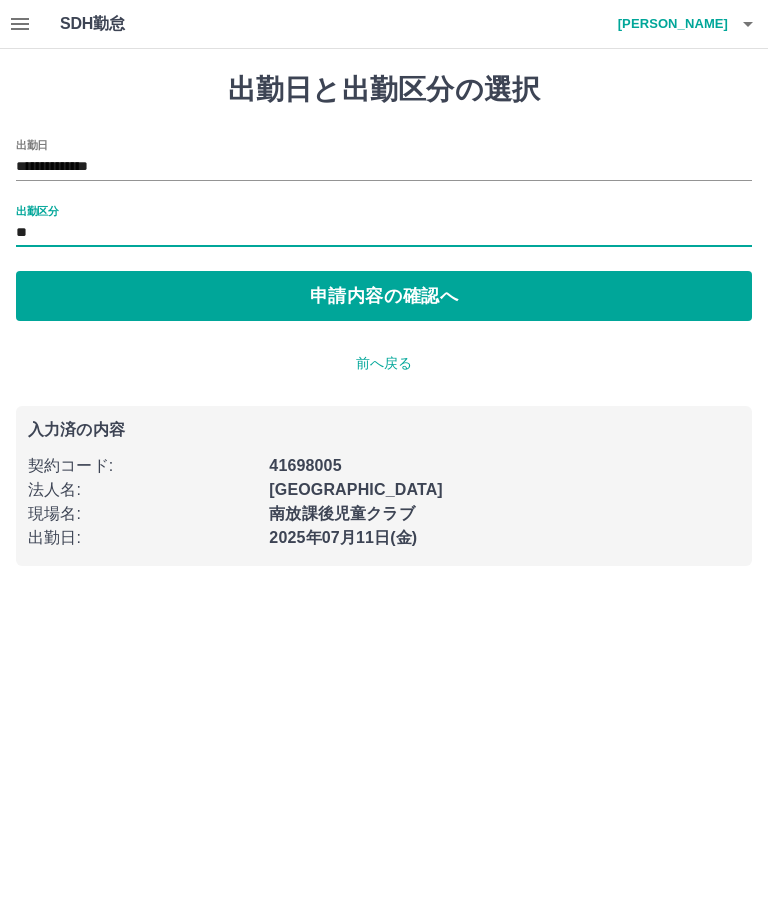 click on "申請内容の確認へ" at bounding box center [384, 296] 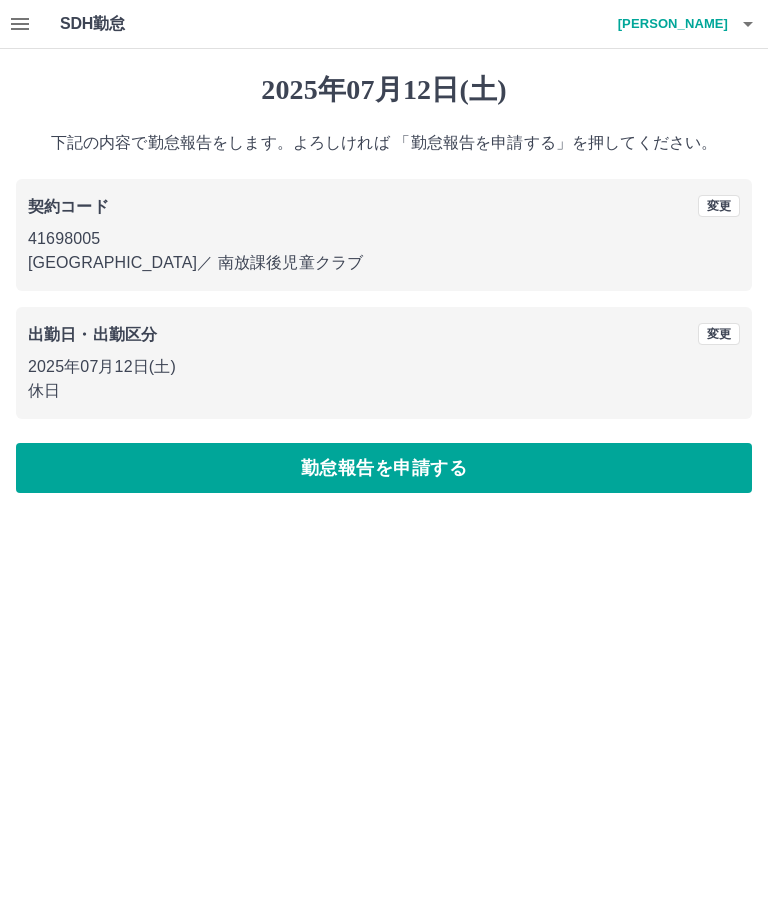 click on "勤怠報告を申請する" at bounding box center [384, 468] 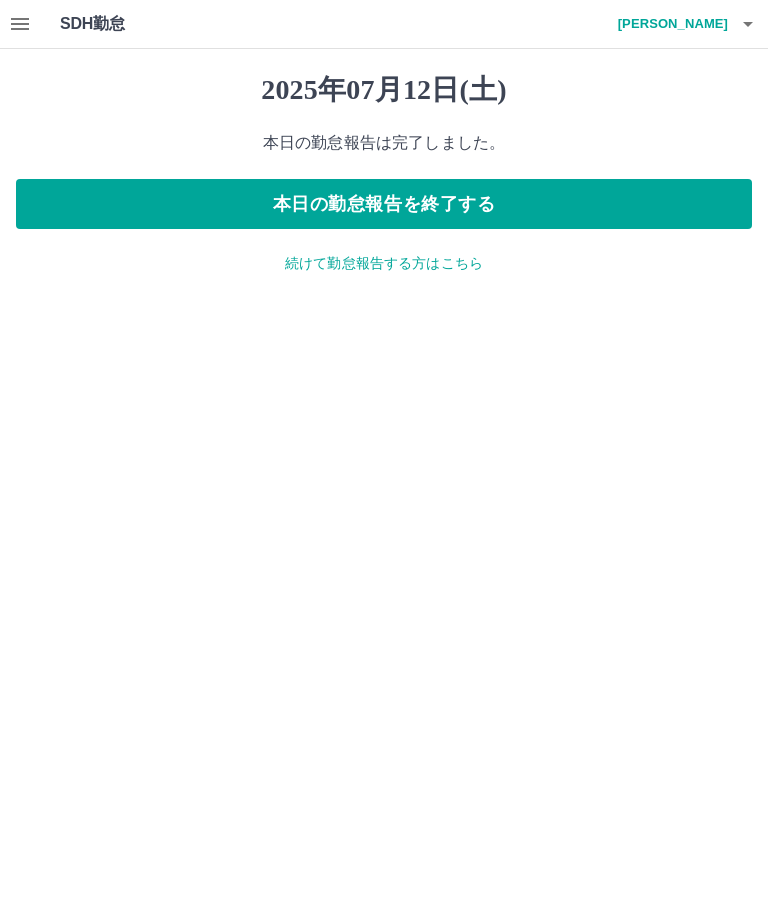 click on "本日の勤怠報告を終了する" at bounding box center (384, 204) 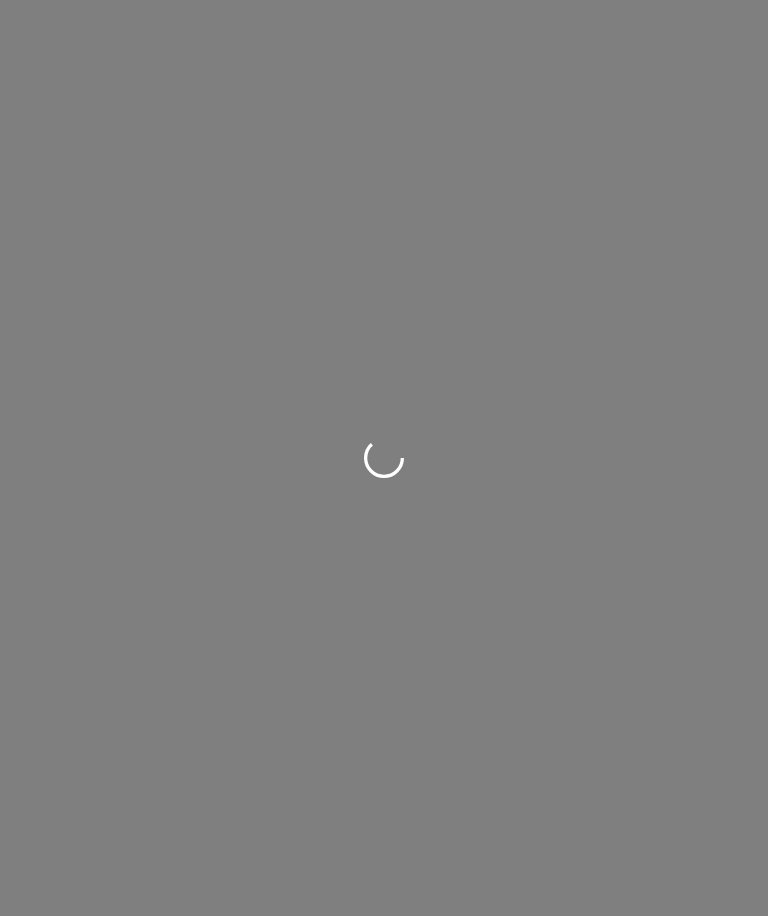 scroll, scrollTop: 0, scrollLeft: 0, axis: both 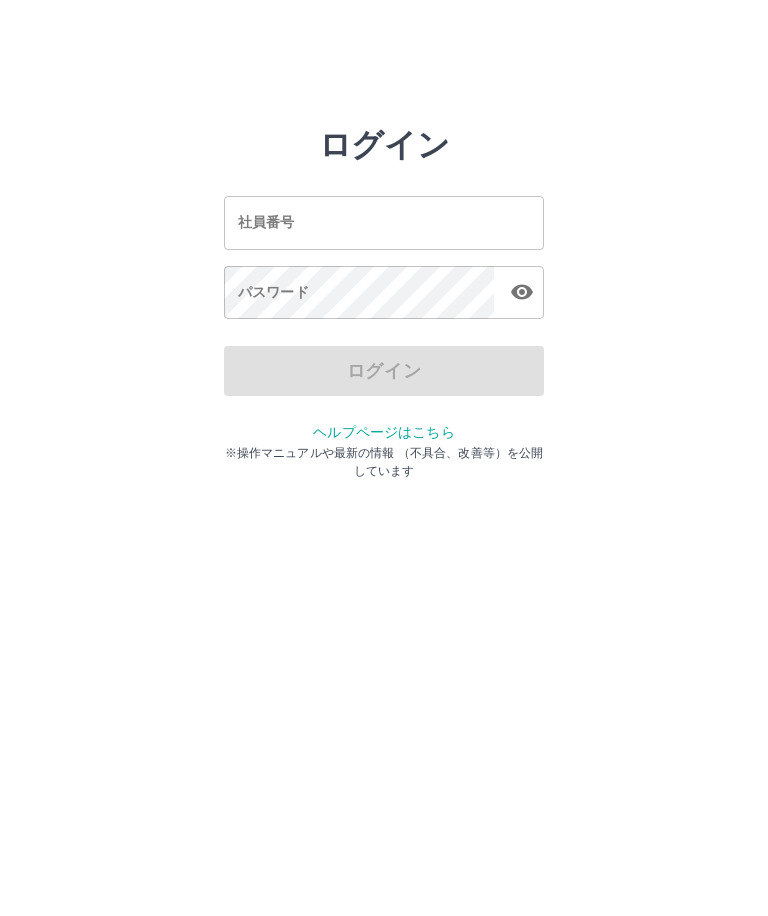 click on "社員番号" at bounding box center [384, 222] 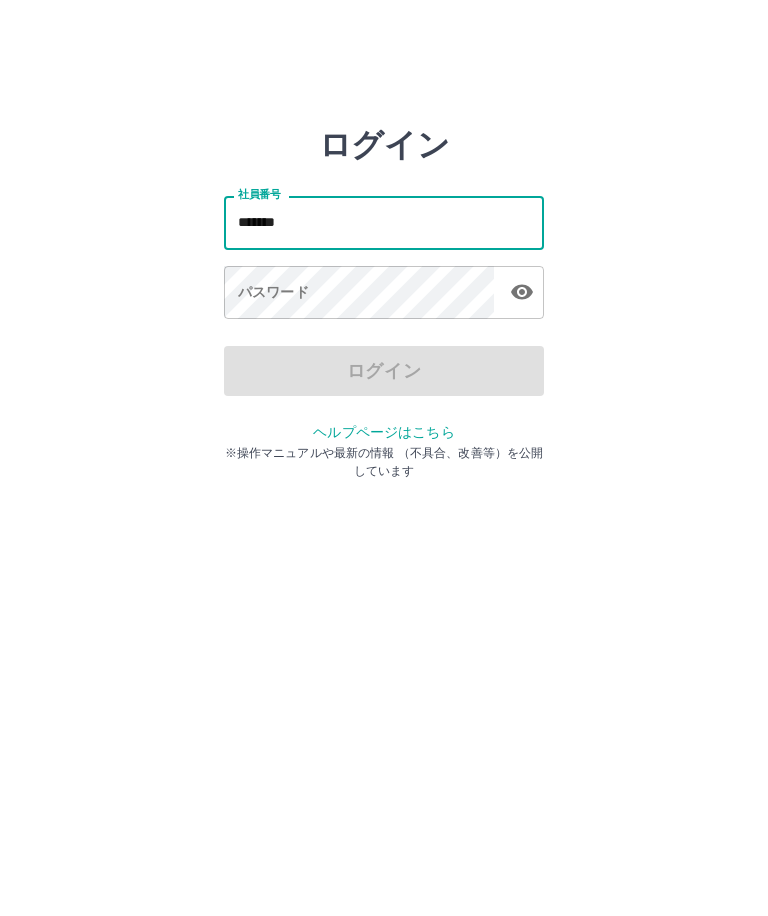 type on "*******" 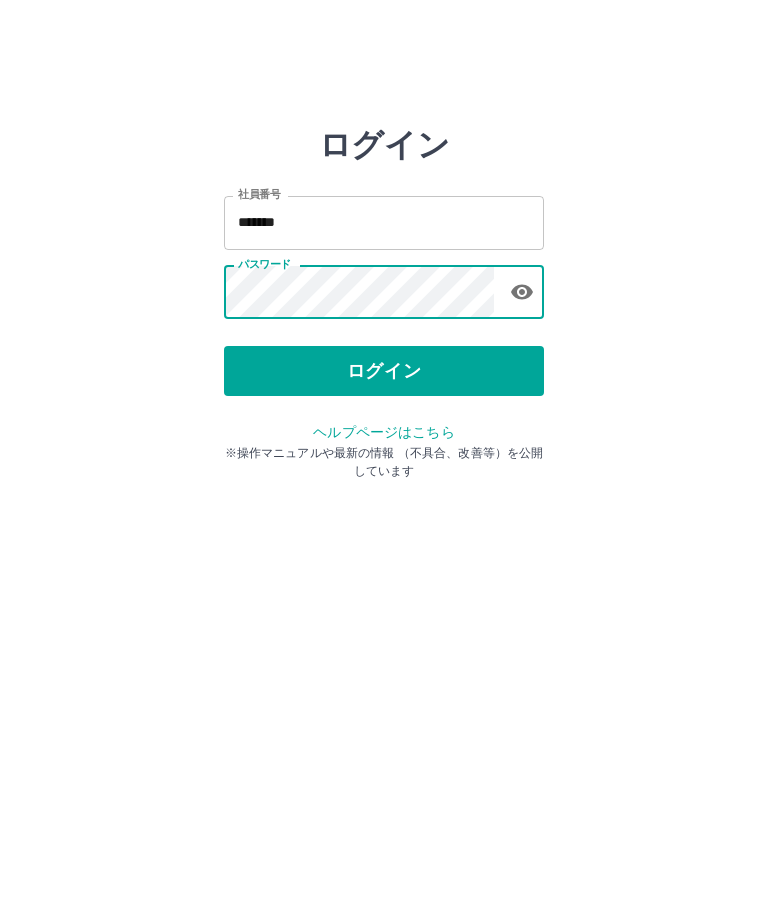 click on "ログイン" at bounding box center [384, 371] 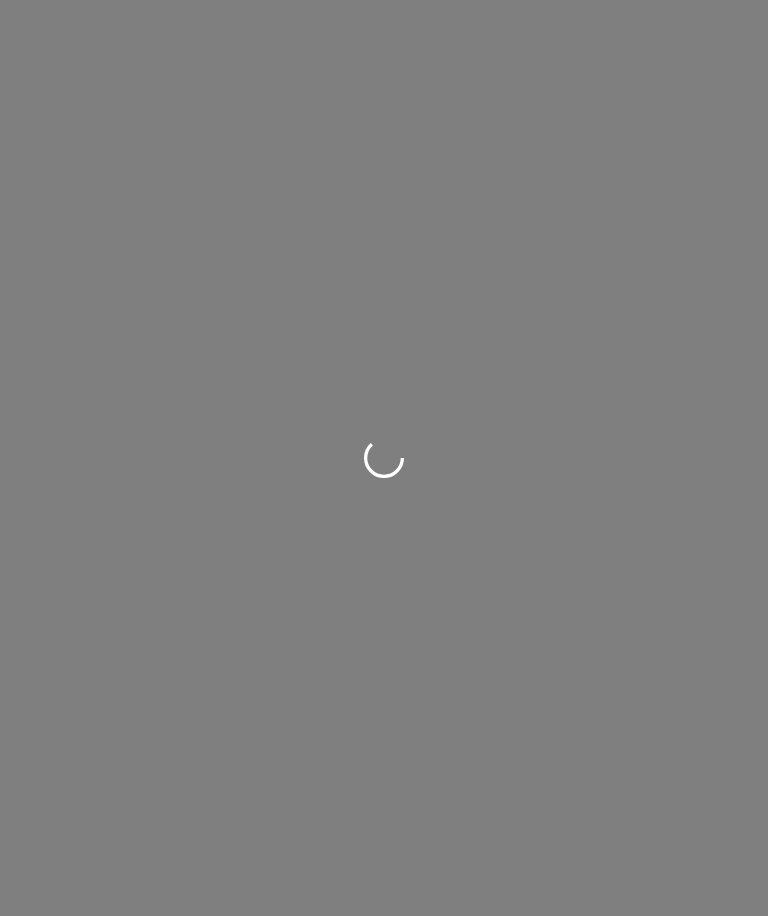 scroll, scrollTop: 0, scrollLeft: 0, axis: both 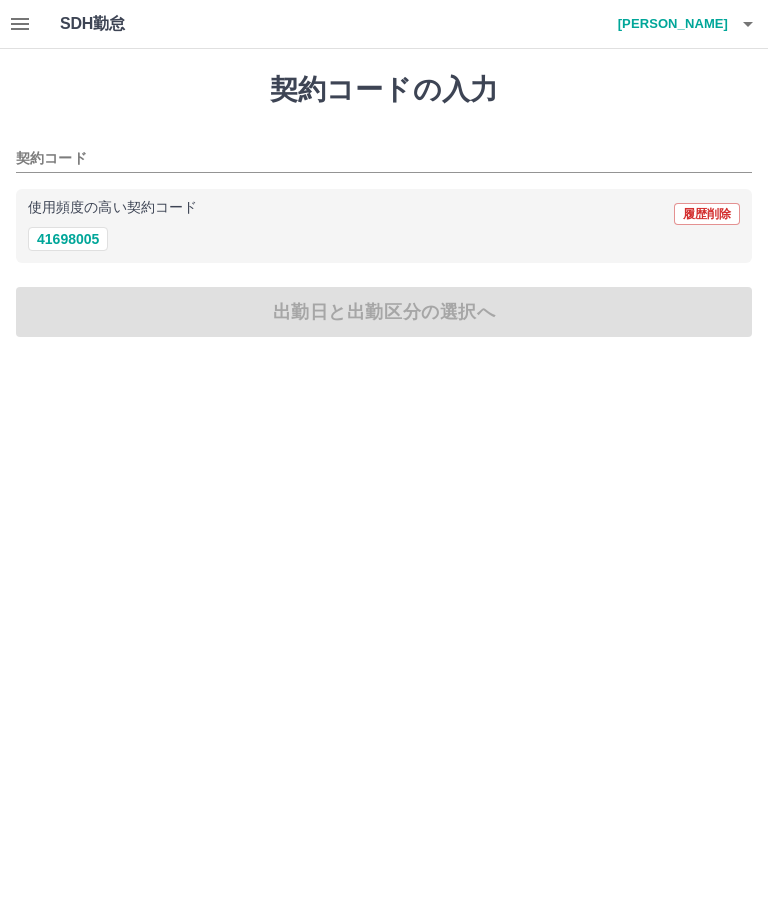 click on "41698005" at bounding box center (68, 239) 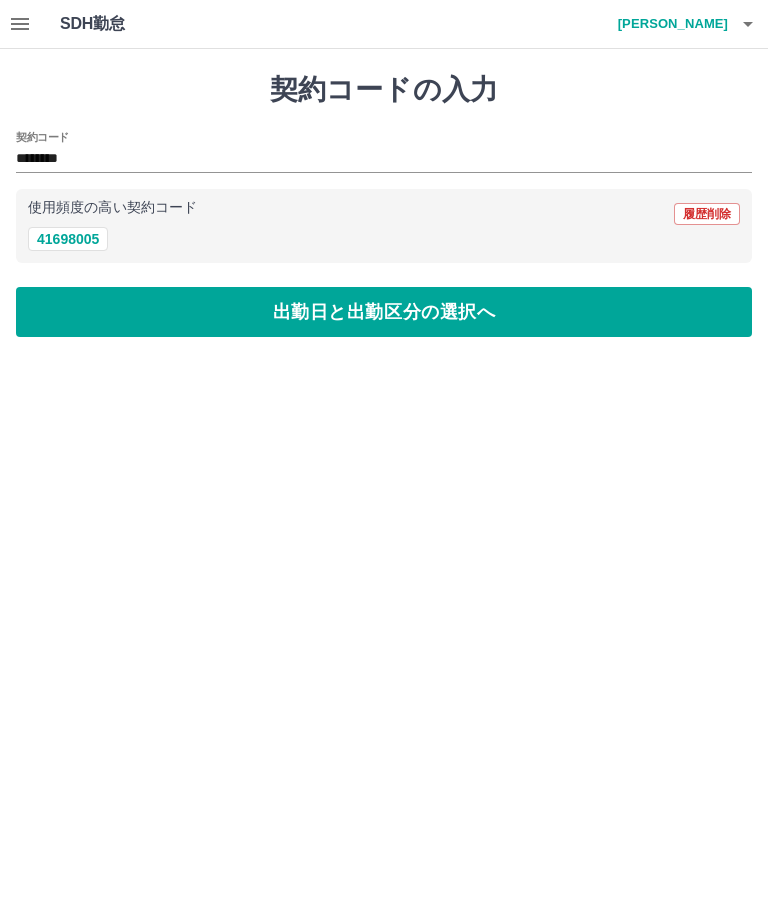 click on "出勤日と出勤区分の選択へ" at bounding box center (384, 312) 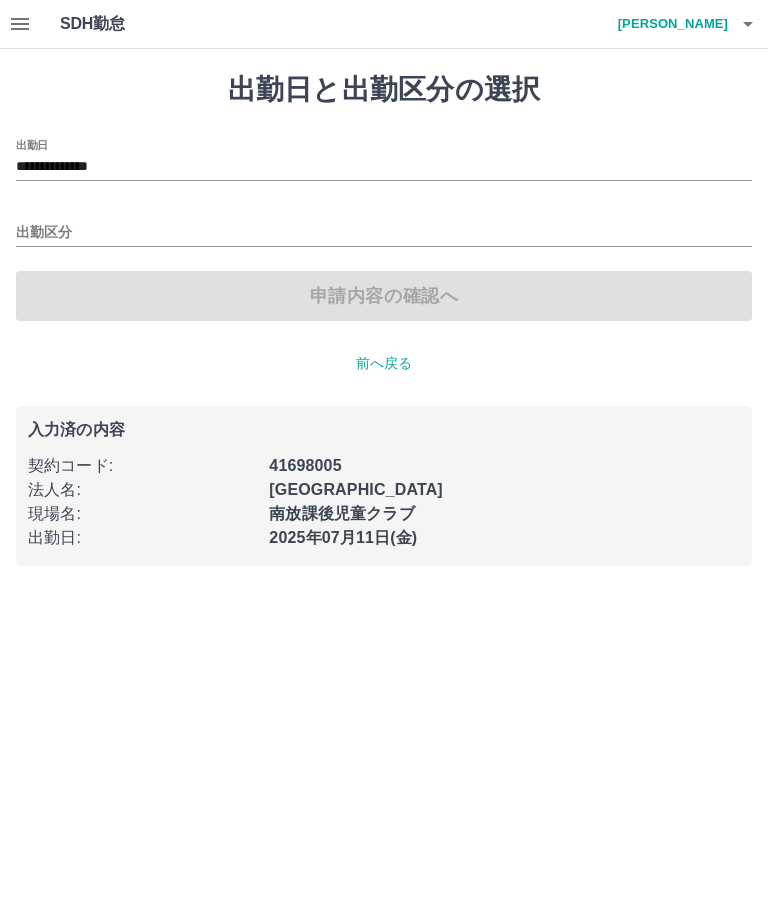 click on "出勤区分" at bounding box center (384, 233) 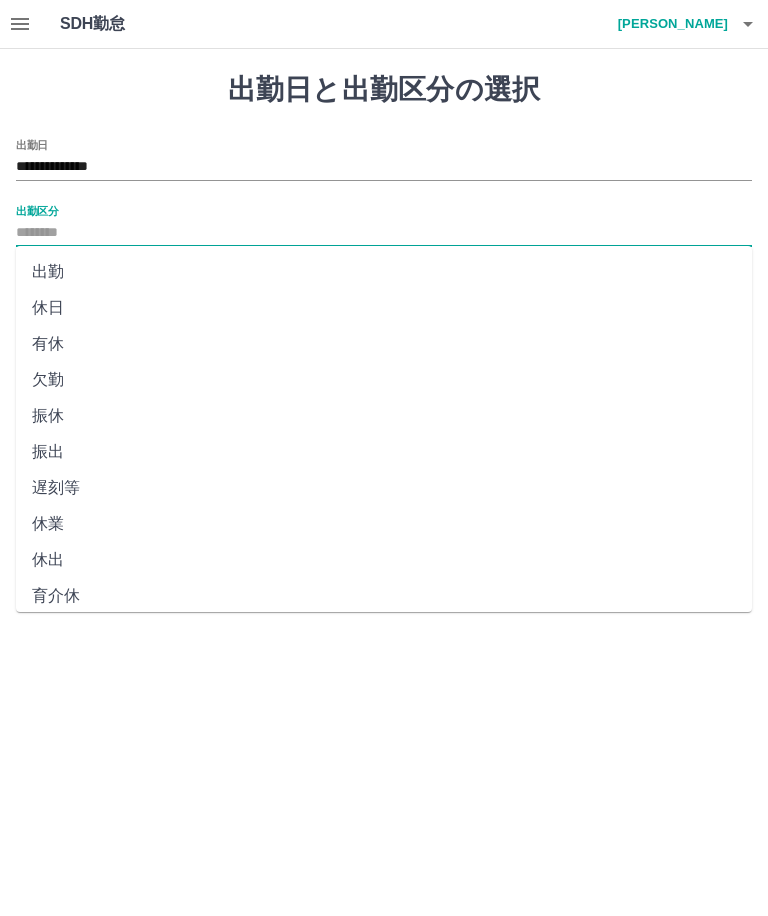 click on "休日" at bounding box center [384, 308] 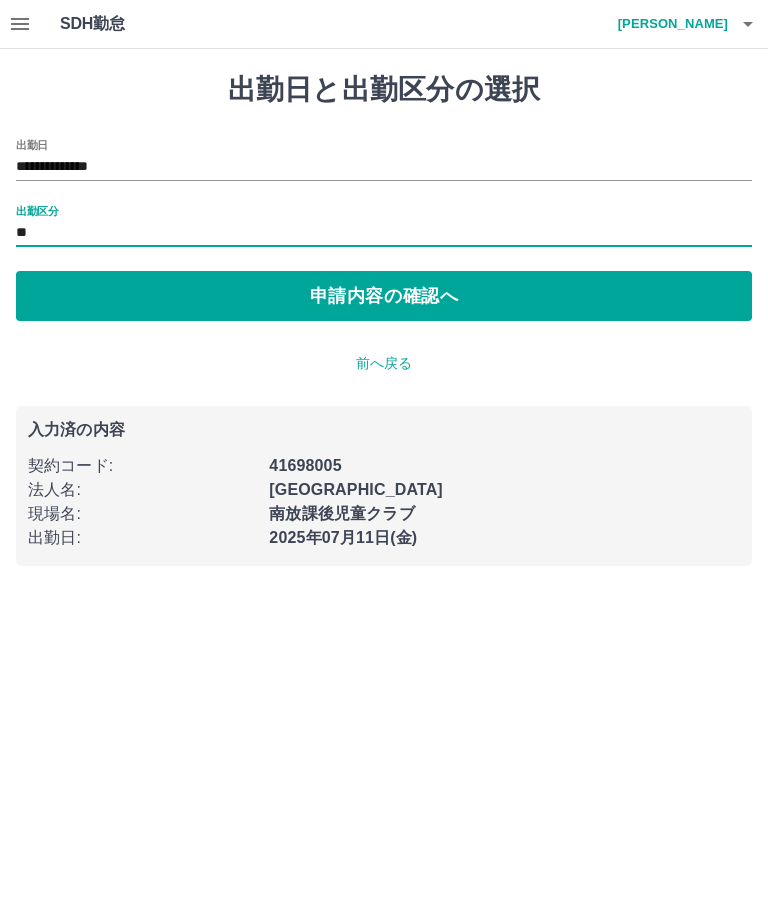 click on "申請内容の確認へ" at bounding box center (384, 296) 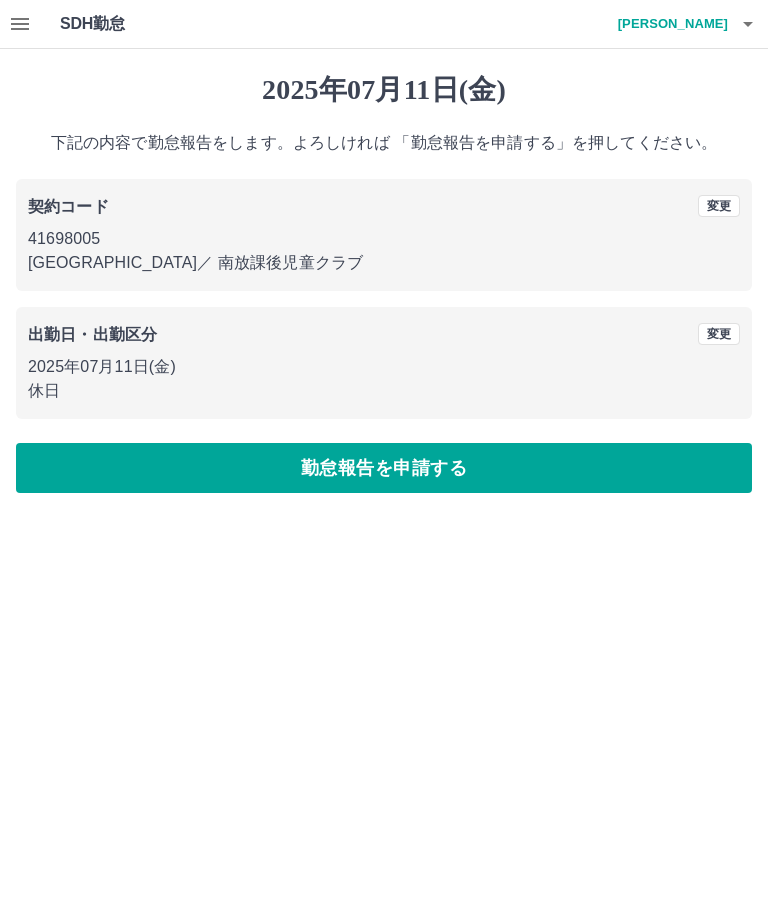click on "勤怠報告を申請する" at bounding box center (384, 468) 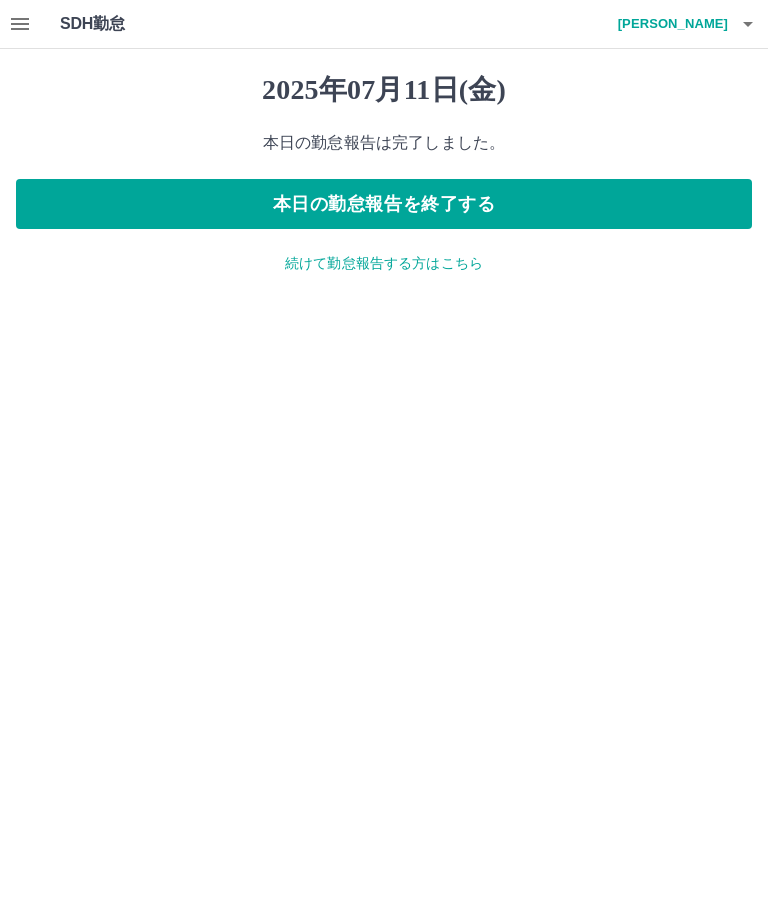 click on "本日の勤怠報告を終了する" at bounding box center [384, 204] 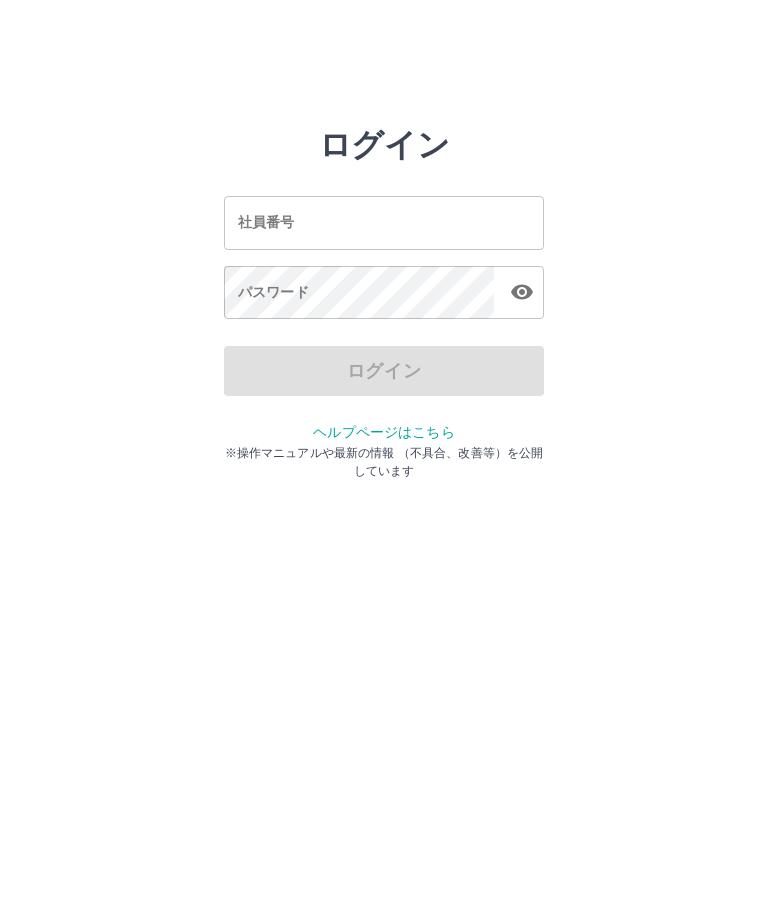 scroll, scrollTop: 0, scrollLeft: 0, axis: both 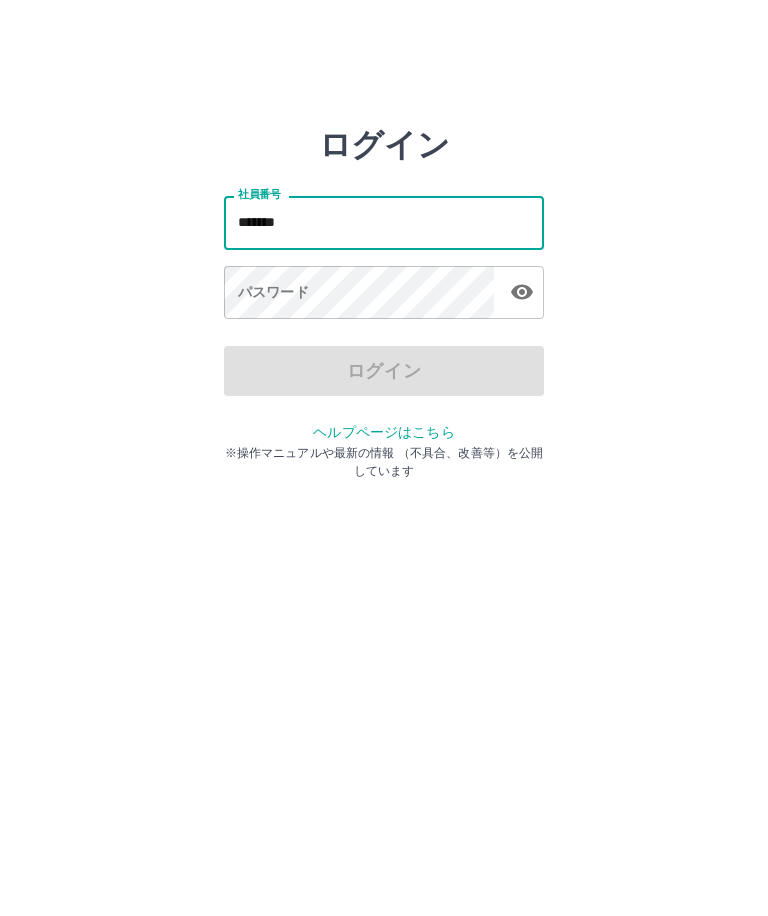 type on "*******" 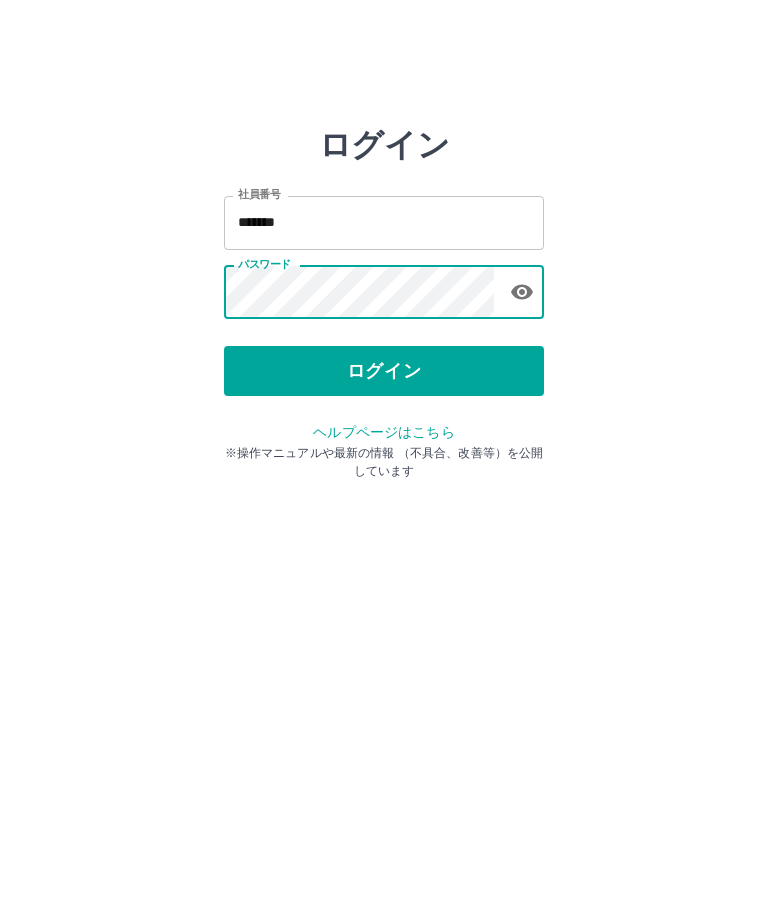 click on "ログイン" at bounding box center [384, 371] 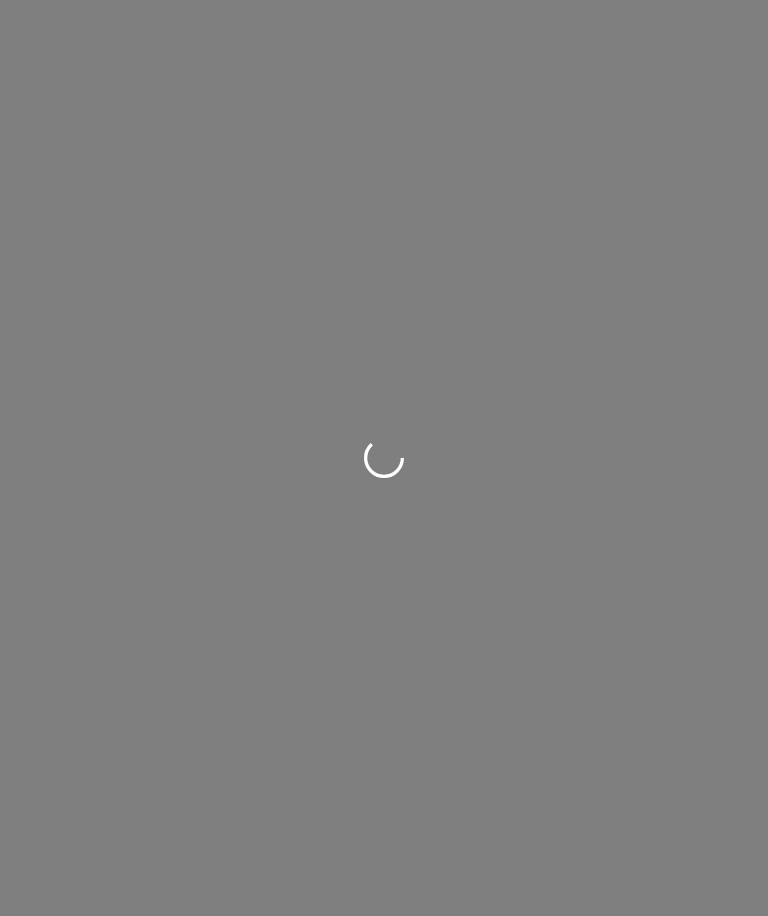 scroll, scrollTop: 0, scrollLeft: 0, axis: both 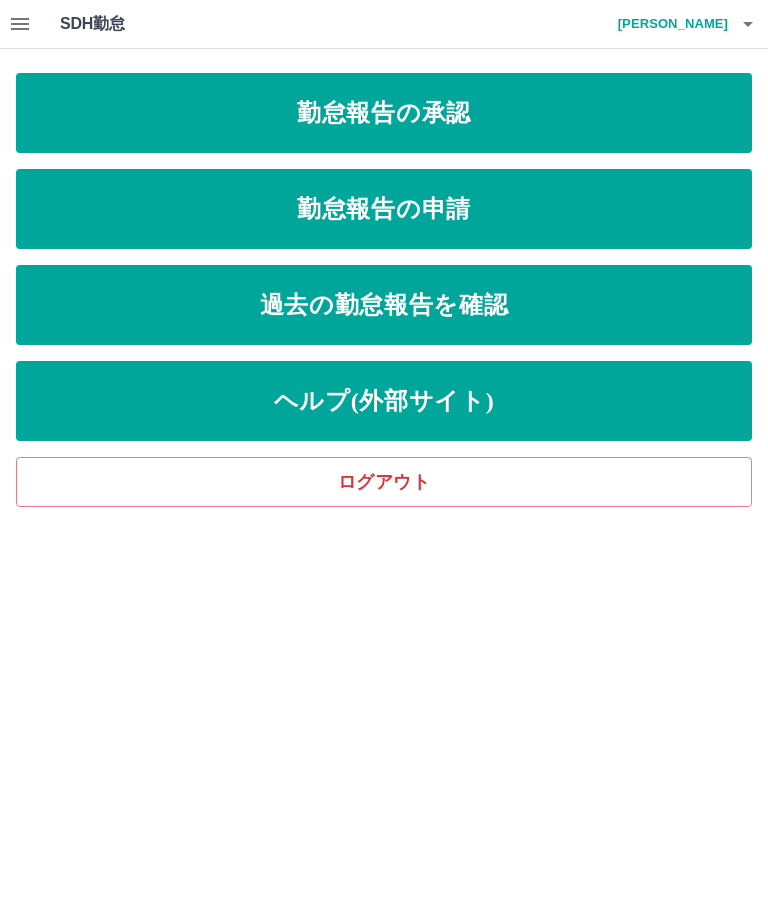 click on "勤怠報告の承認" at bounding box center (384, 113) 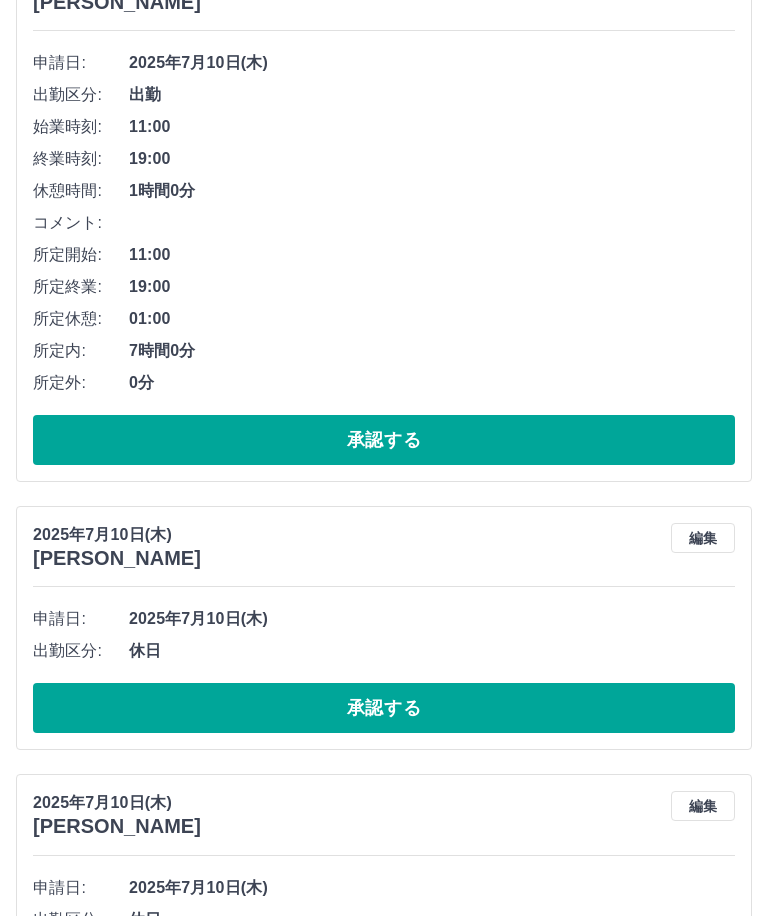 scroll, scrollTop: 3108, scrollLeft: 0, axis: vertical 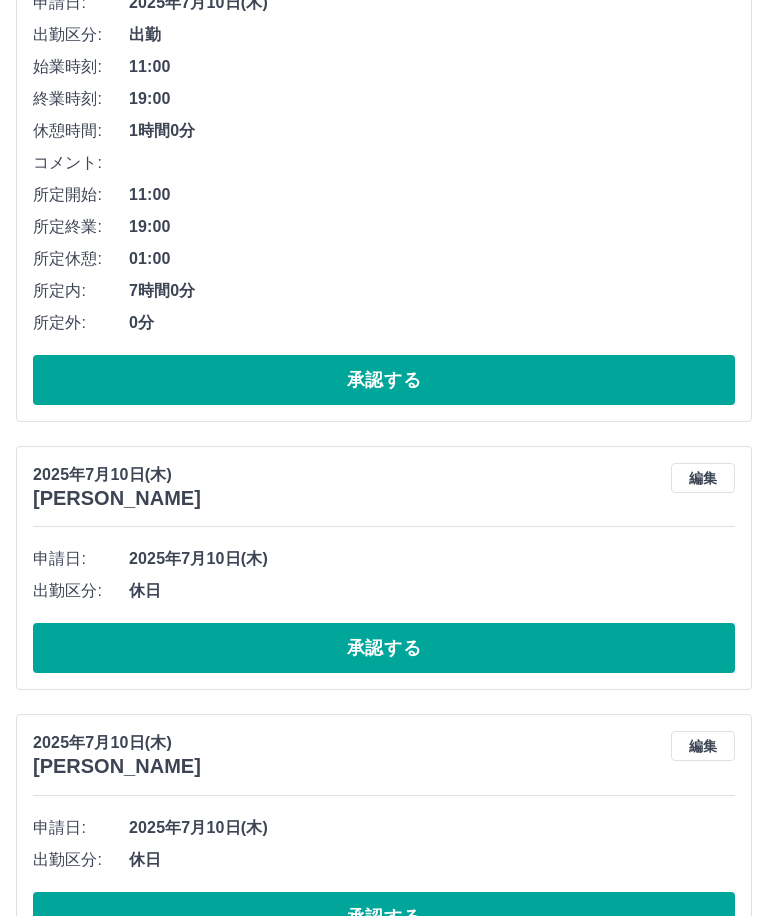 click on "承認する" at bounding box center [384, 917] 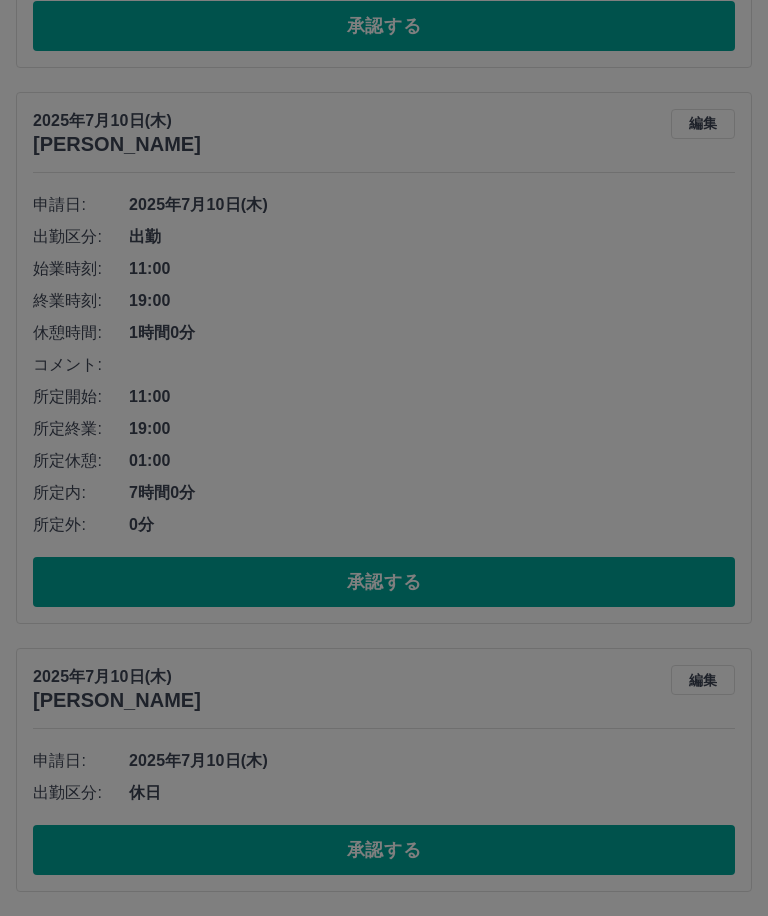 scroll, scrollTop: 2840, scrollLeft: 0, axis: vertical 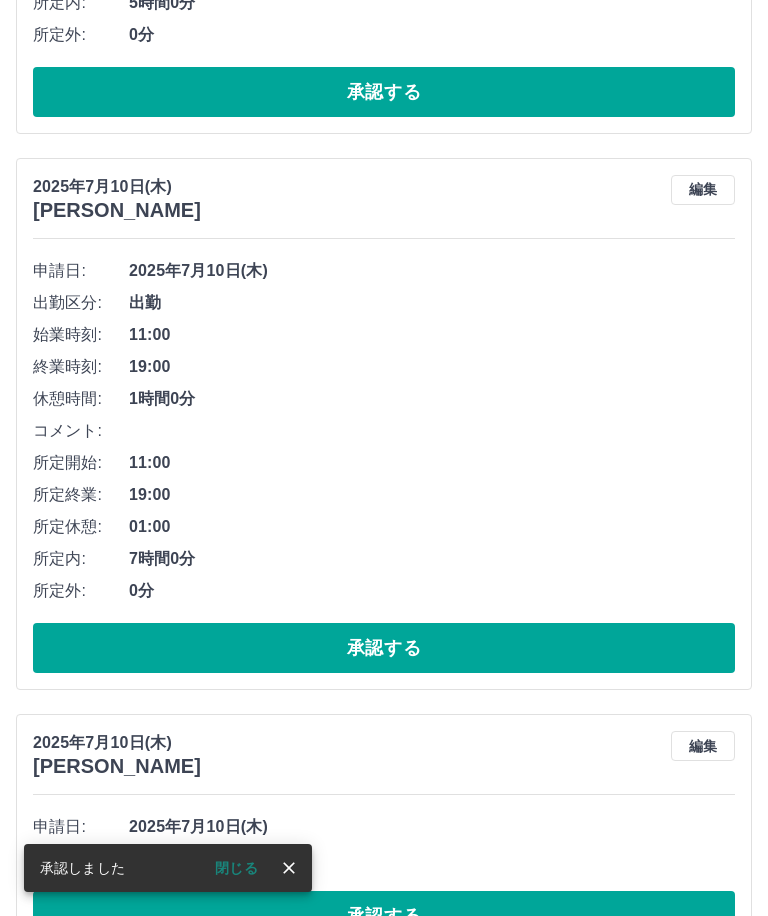 click on "承認する" at bounding box center (384, 916) 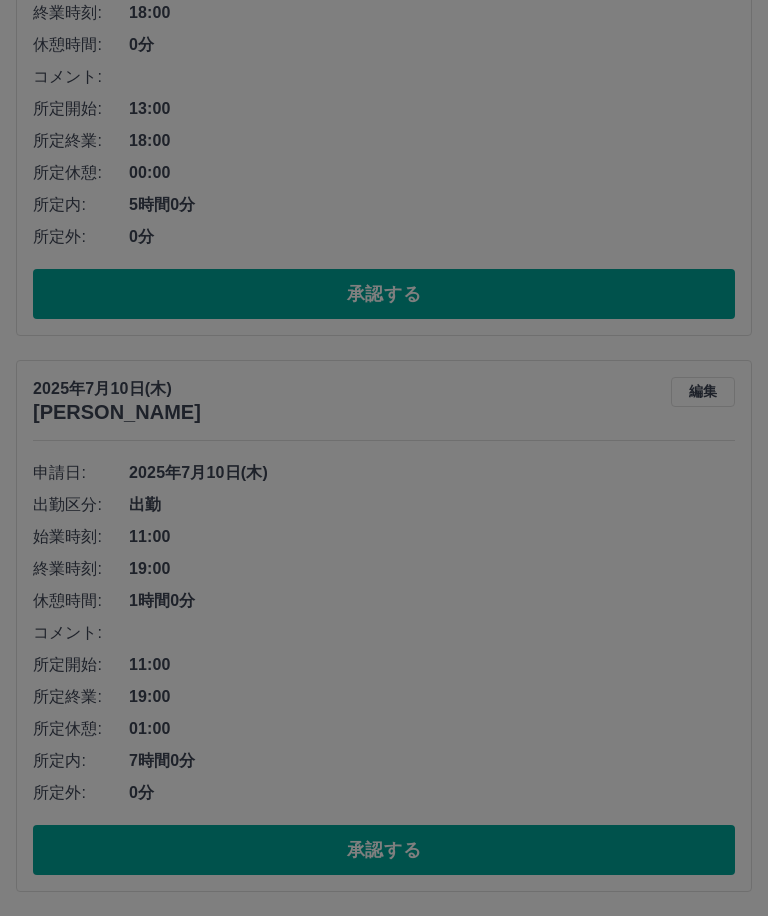 scroll, scrollTop: 2572, scrollLeft: 0, axis: vertical 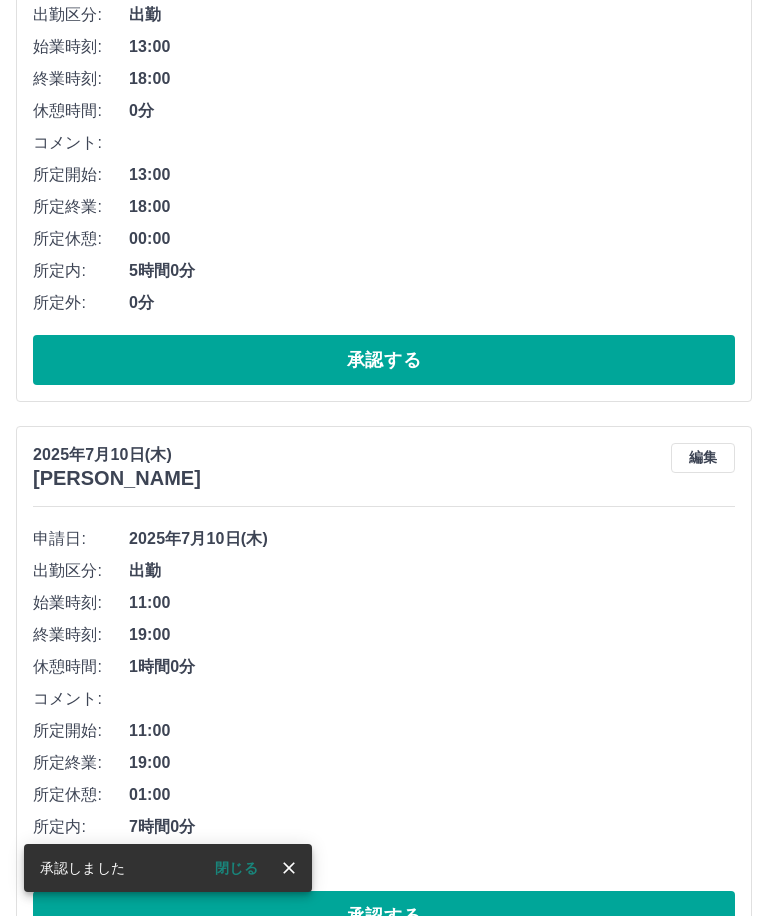 click on "承認する" at bounding box center [384, 916] 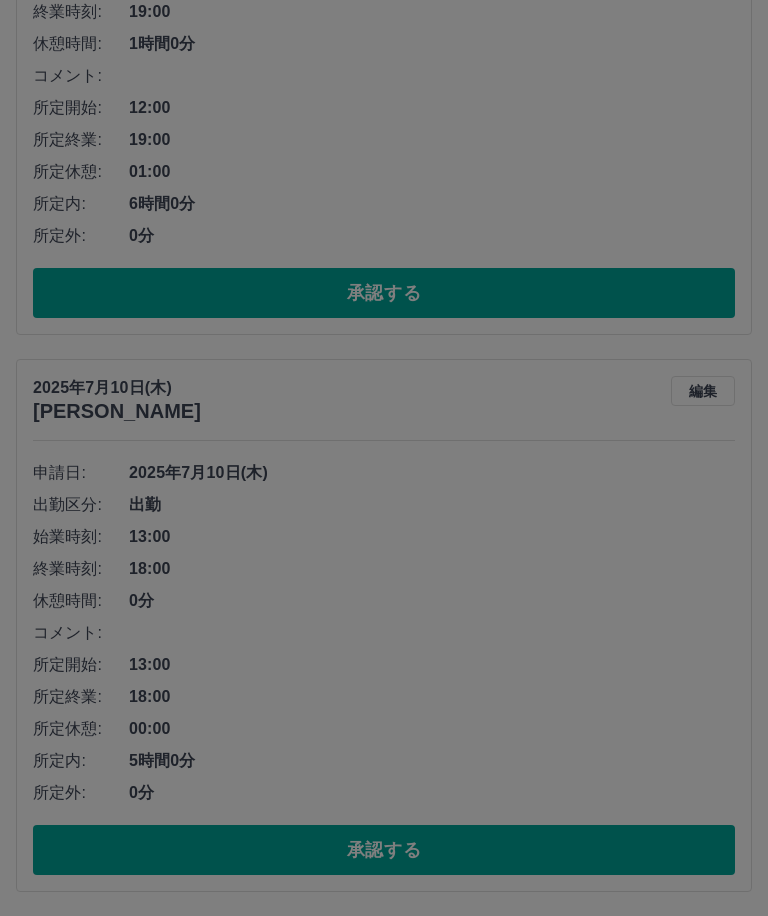 scroll, scrollTop: 2016, scrollLeft: 0, axis: vertical 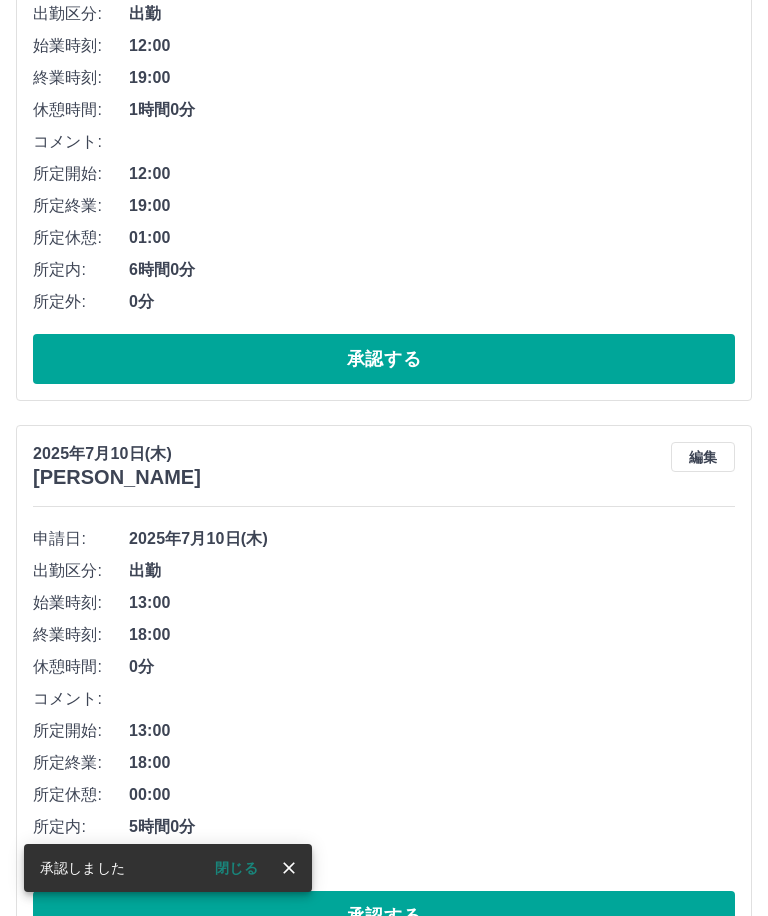 click on "承認する" at bounding box center (384, 916) 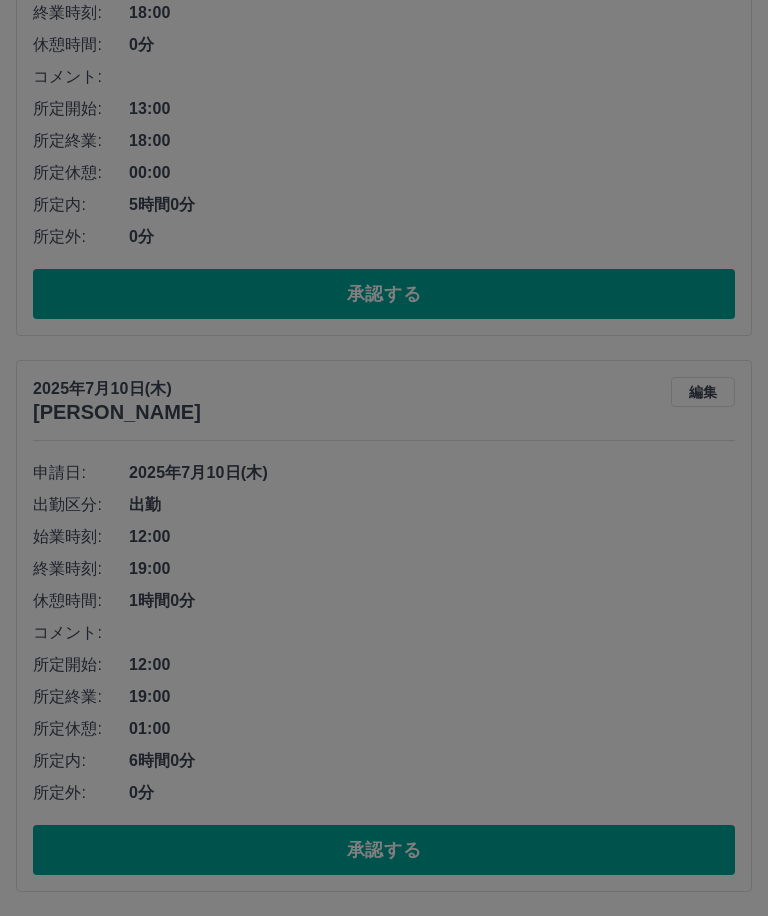 scroll, scrollTop: 1460, scrollLeft: 0, axis: vertical 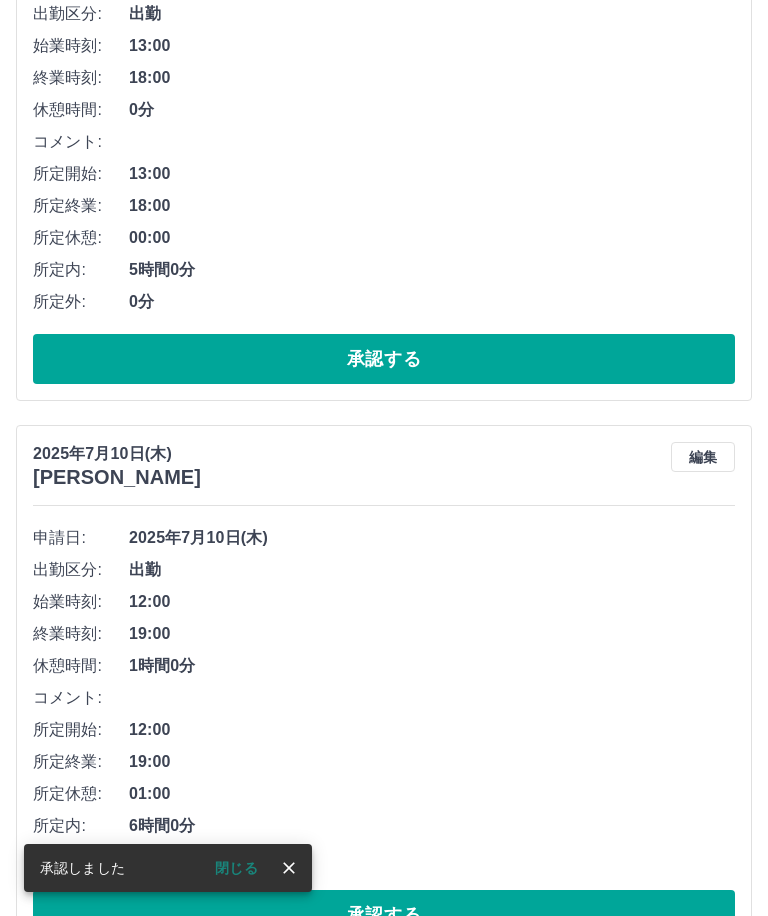 click on "承認する" at bounding box center (384, 915) 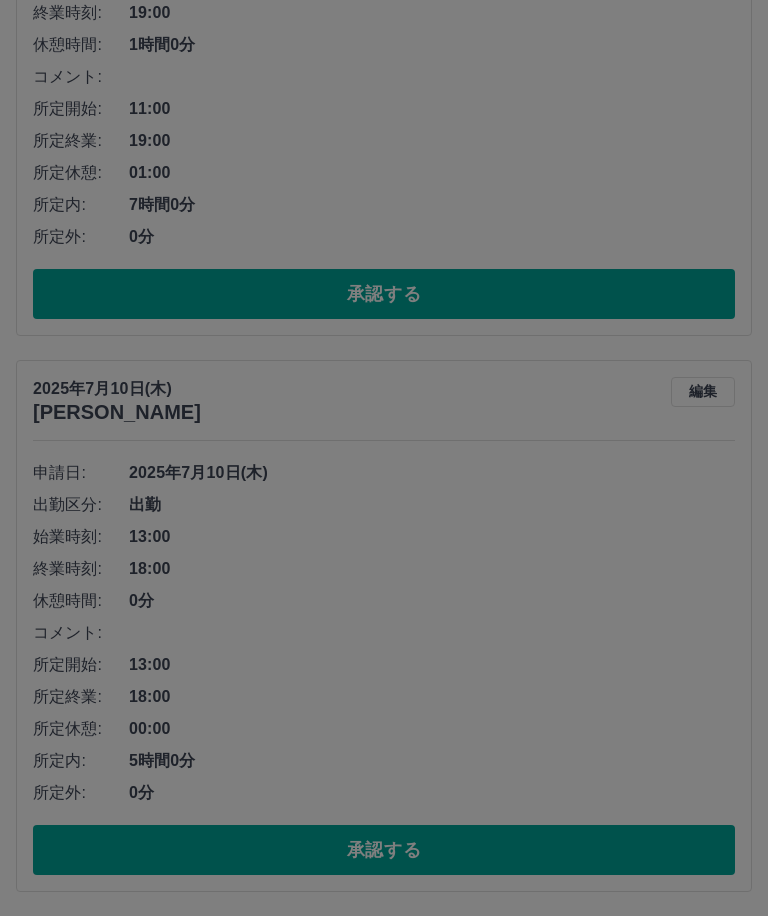 scroll, scrollTop: 904, scrollLeft: 0, axis: vertical 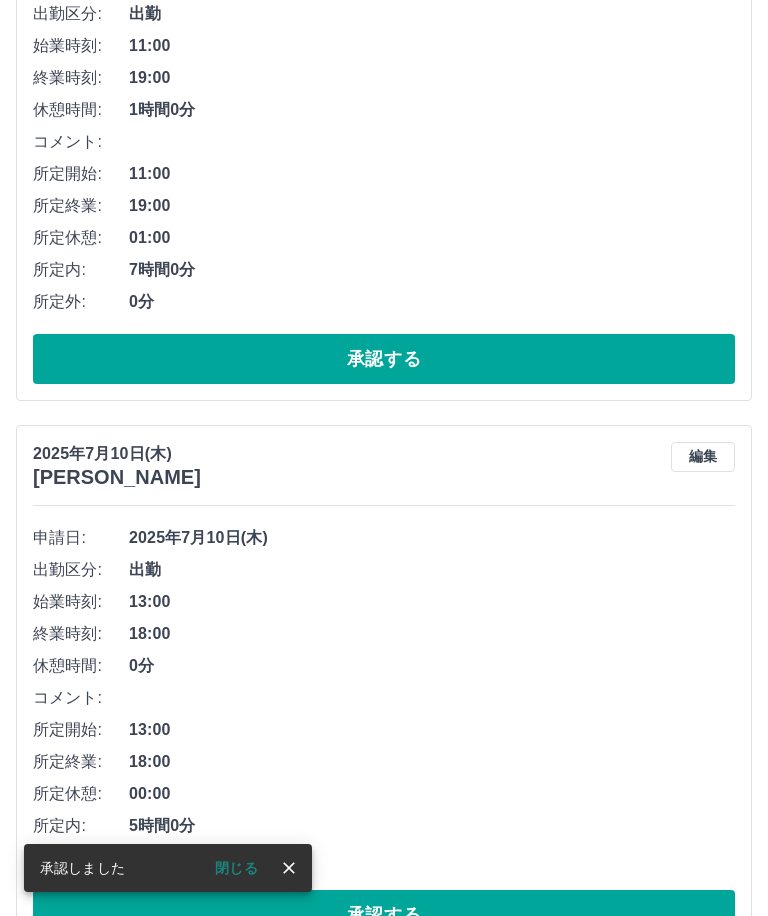 click on "承認する" at bounding box center [384, 915] 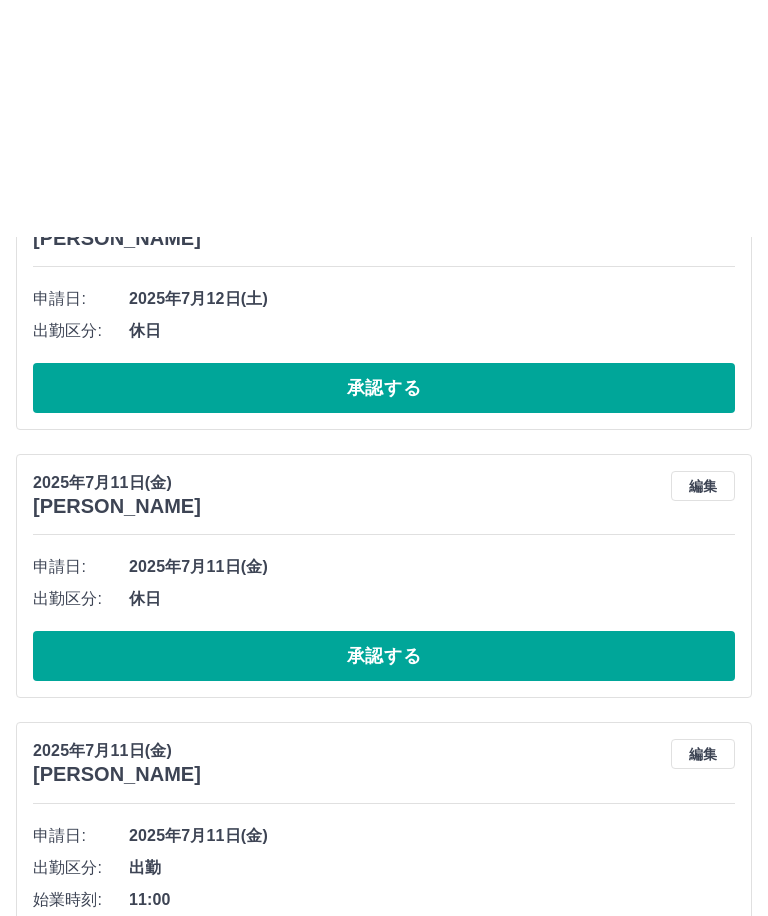 scroll, scrollTop: 0, scrollLeft: 0, axis: both 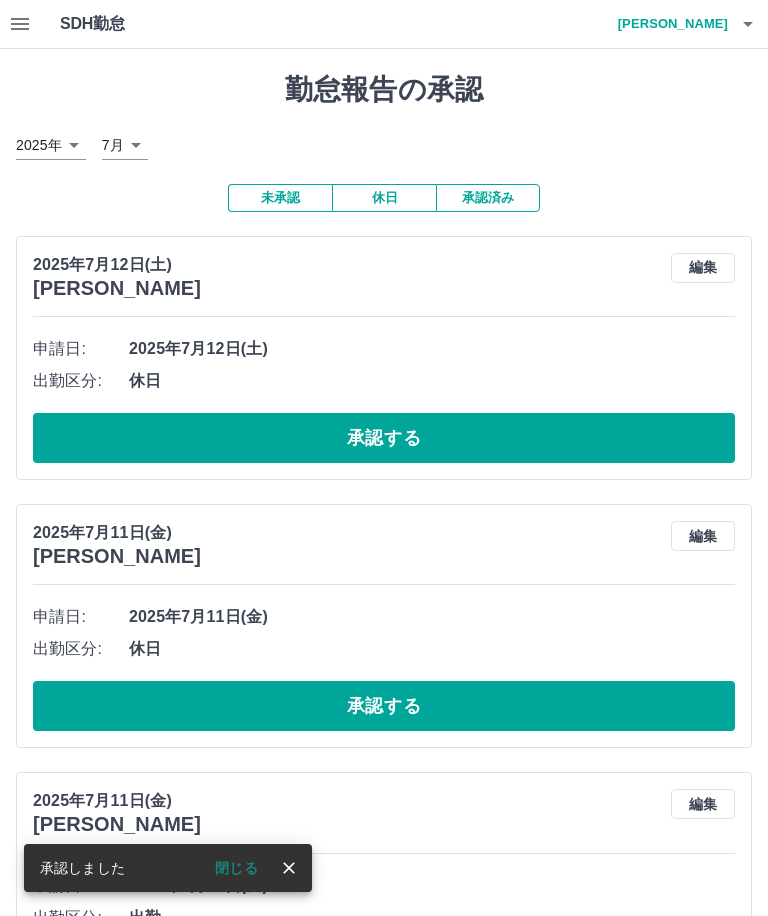 click on "宇都木　美由喜" at bounding box center [668, 24] 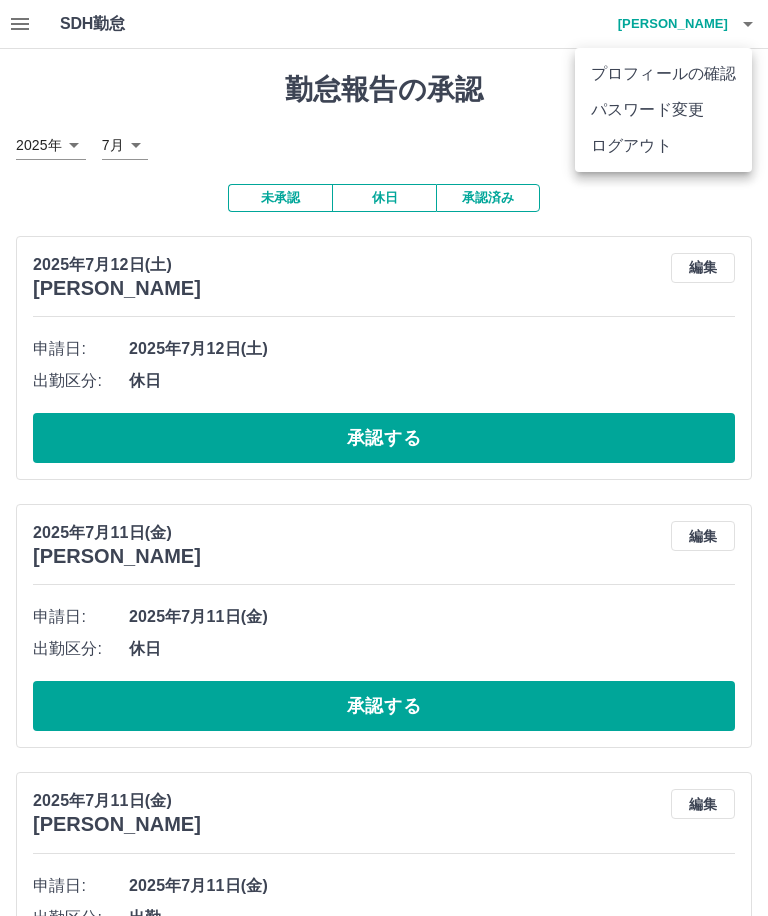 click on "ログアウト" at bounding box center [663, 146] 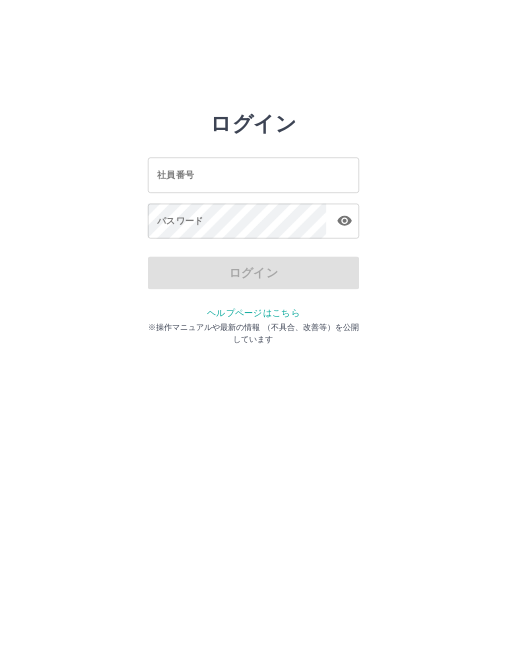 scroll, scrollTop: 0, scrollLeft: 0, axis: both 